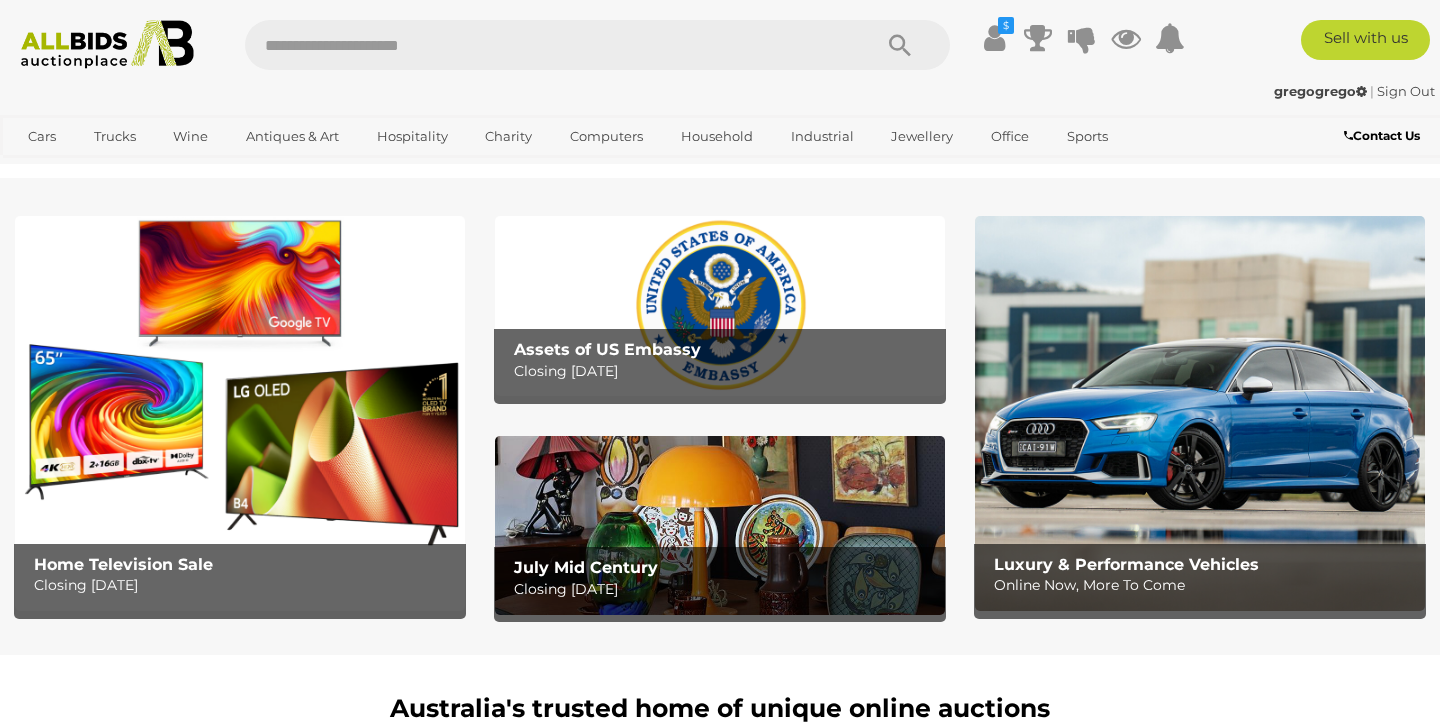 scroll, scrollTop: 1639, scrollLeft: 0, axis: vertical 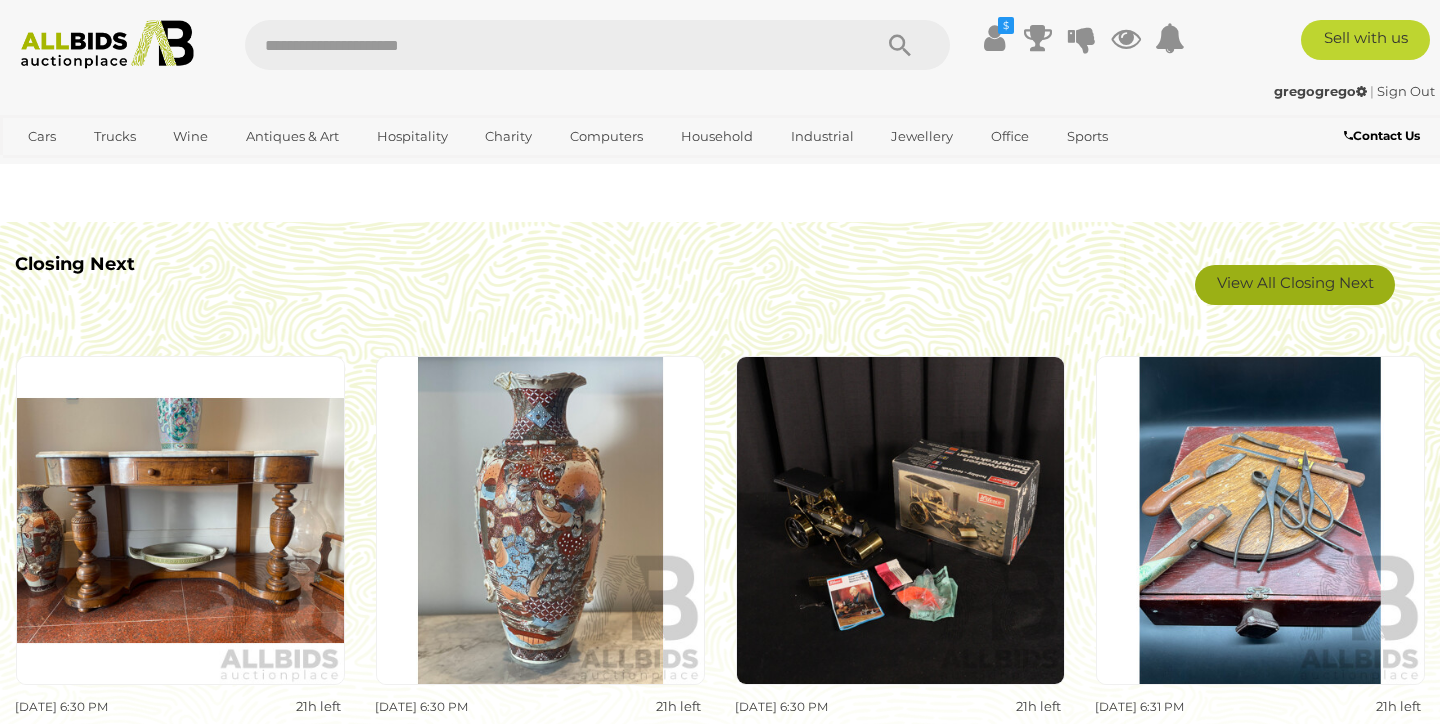 click on "View All Closing Next" at bounding box center [1295, 285] 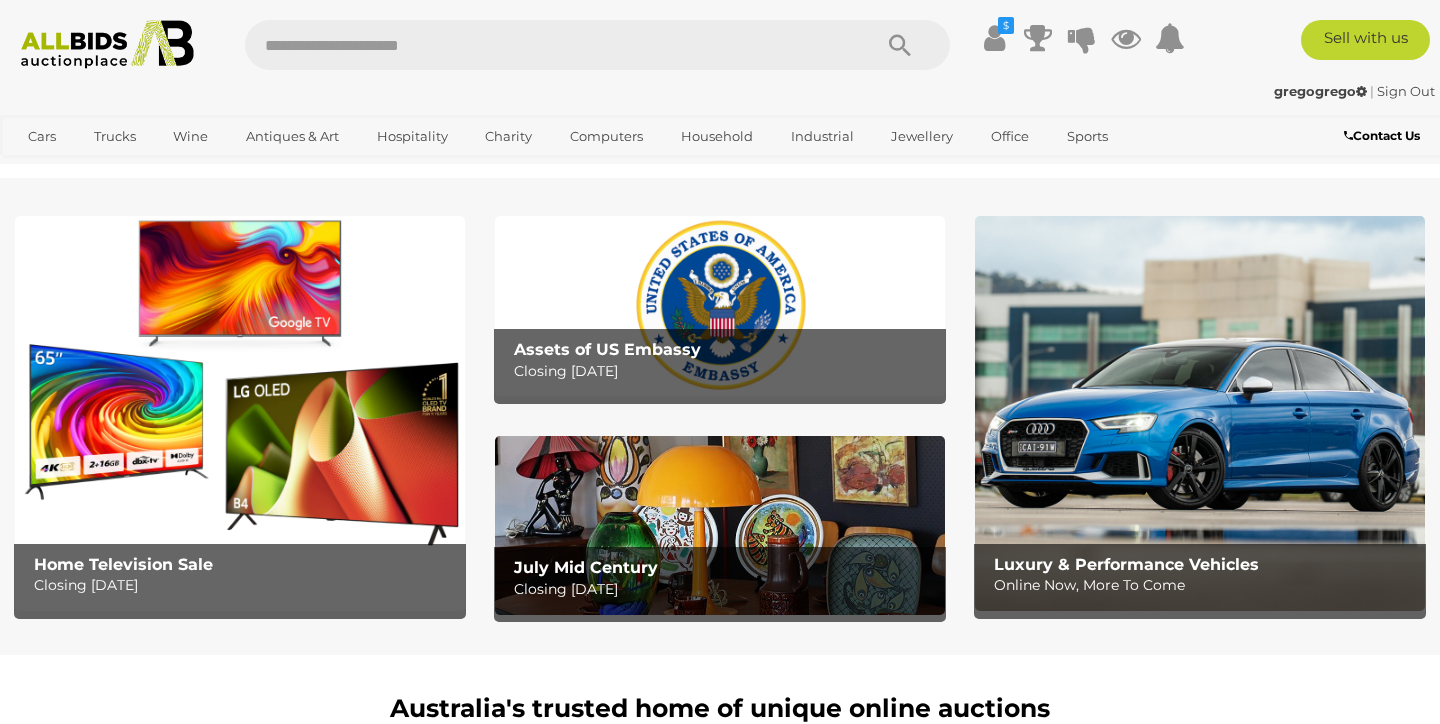 scroll, scrollTop: 0, scrollLeft: 0, axis: both 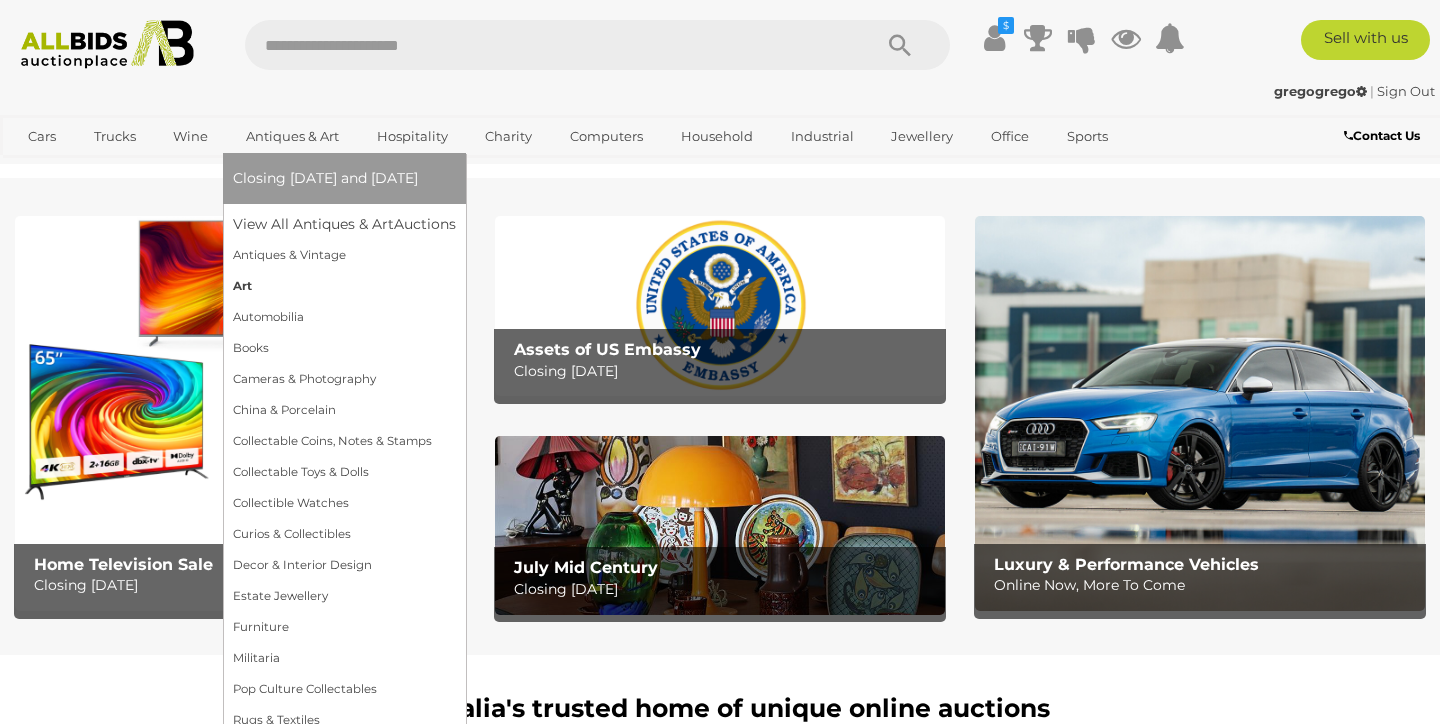 click on "Art" at bounding box center (344, 286) 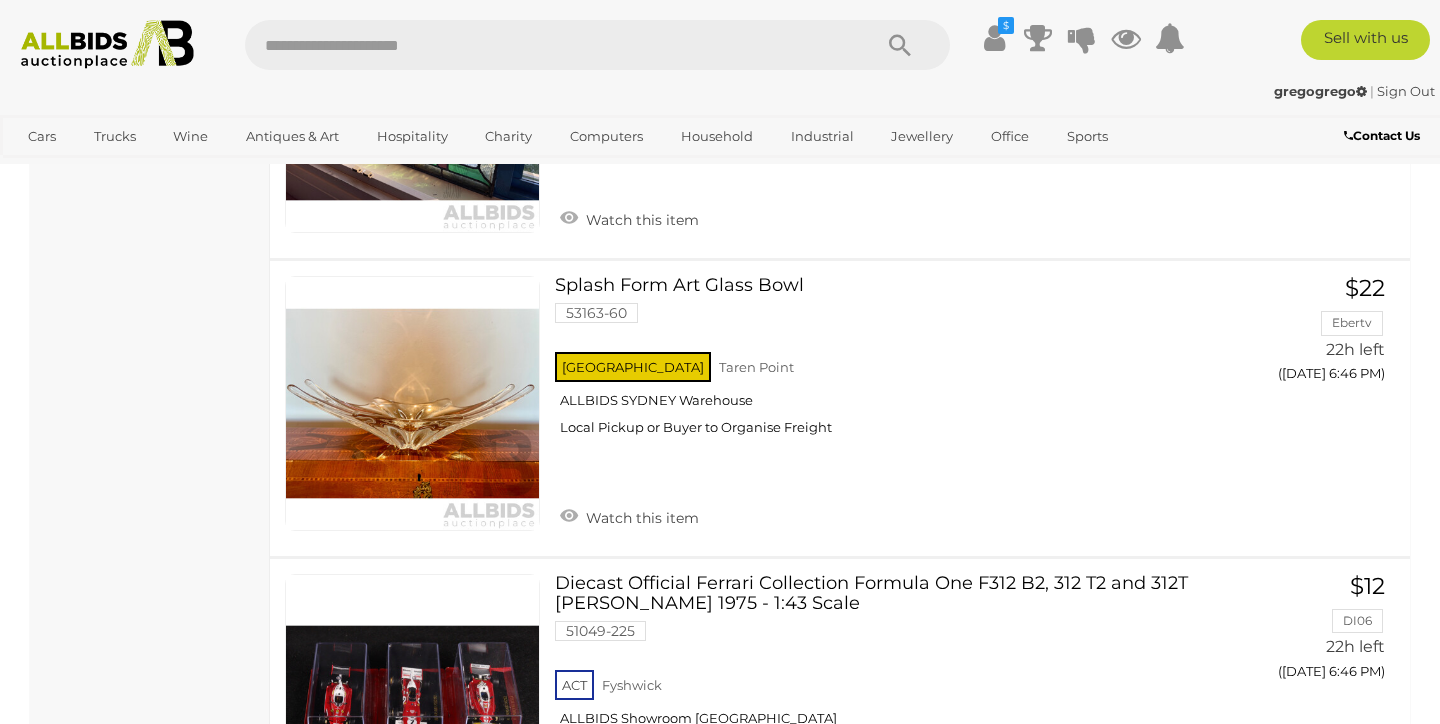 scroll, scrollTop: 14518, scrollLeft: 0, axis: vertical 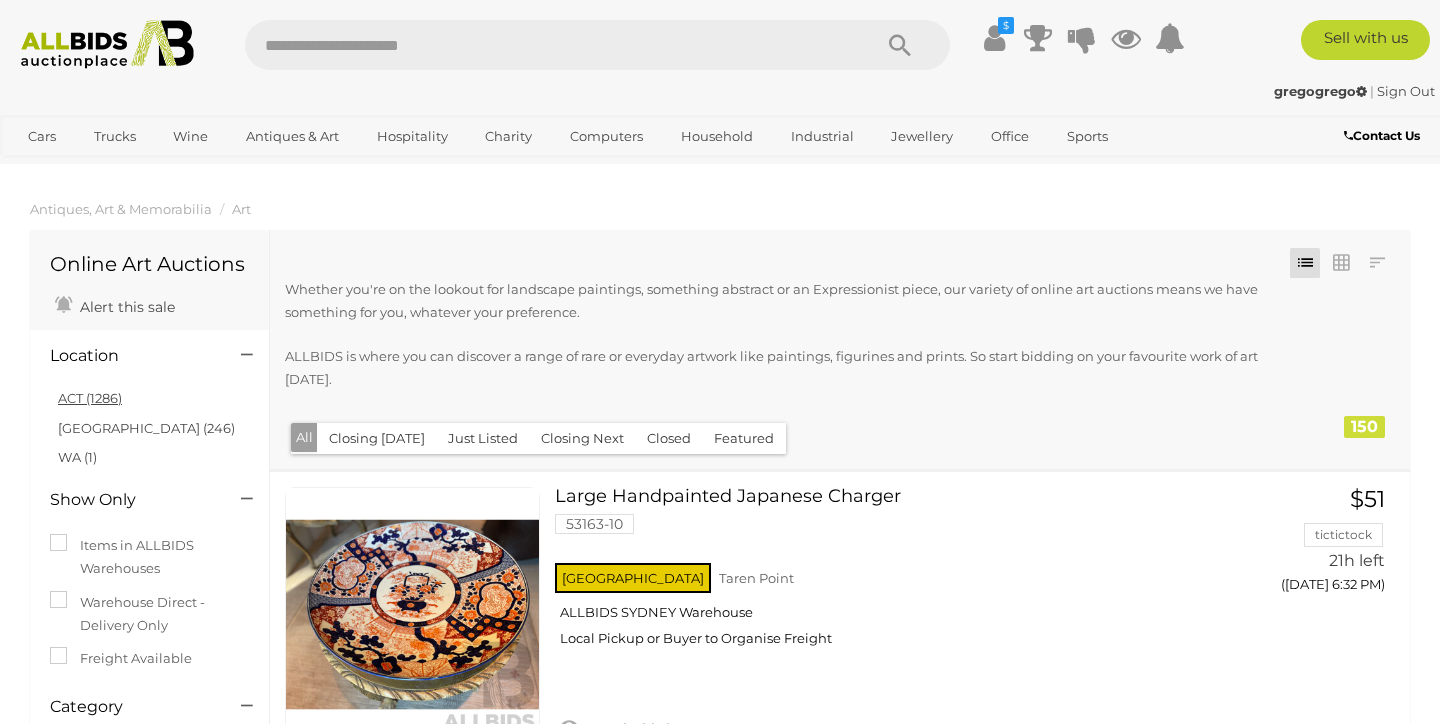 click on "ACT (1286)" at bounding box center (90, 398) 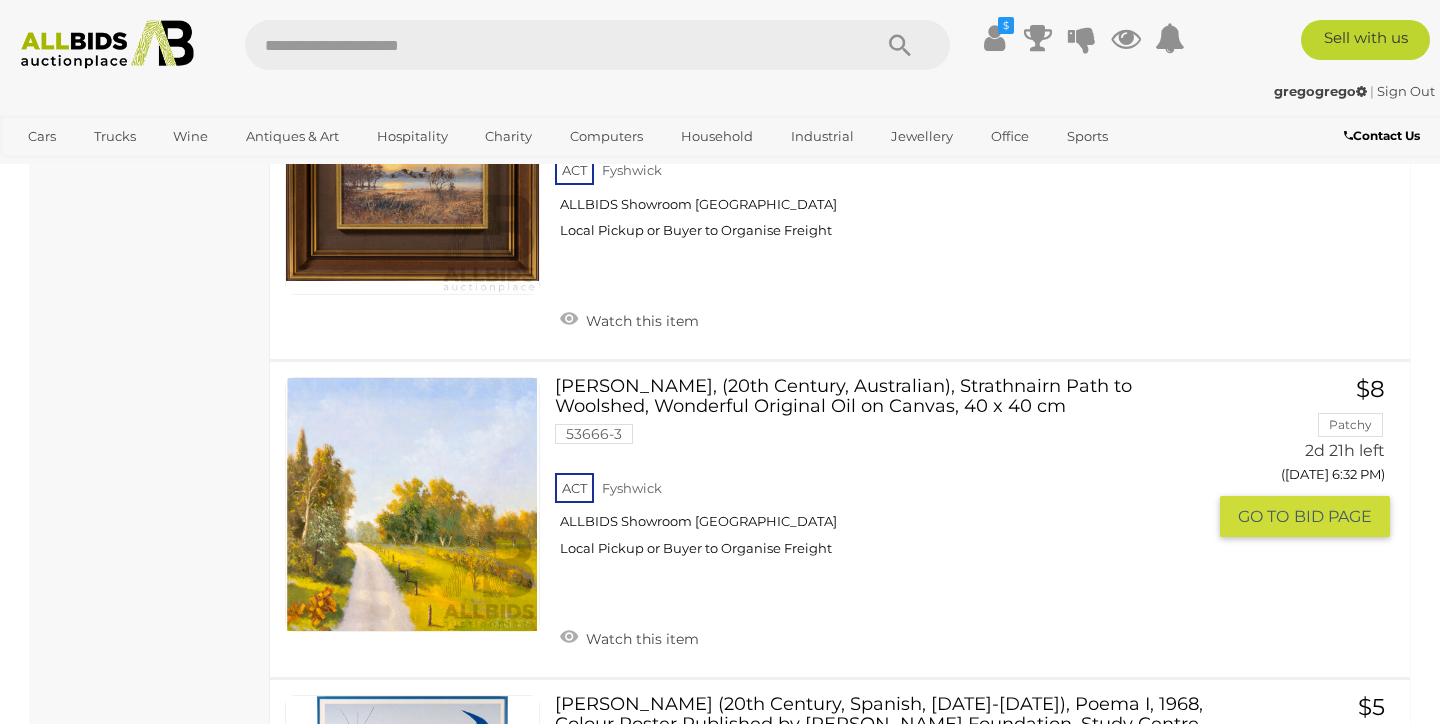scroll, scrollTop: 10865, scrollLeft: 0, axis: vertical 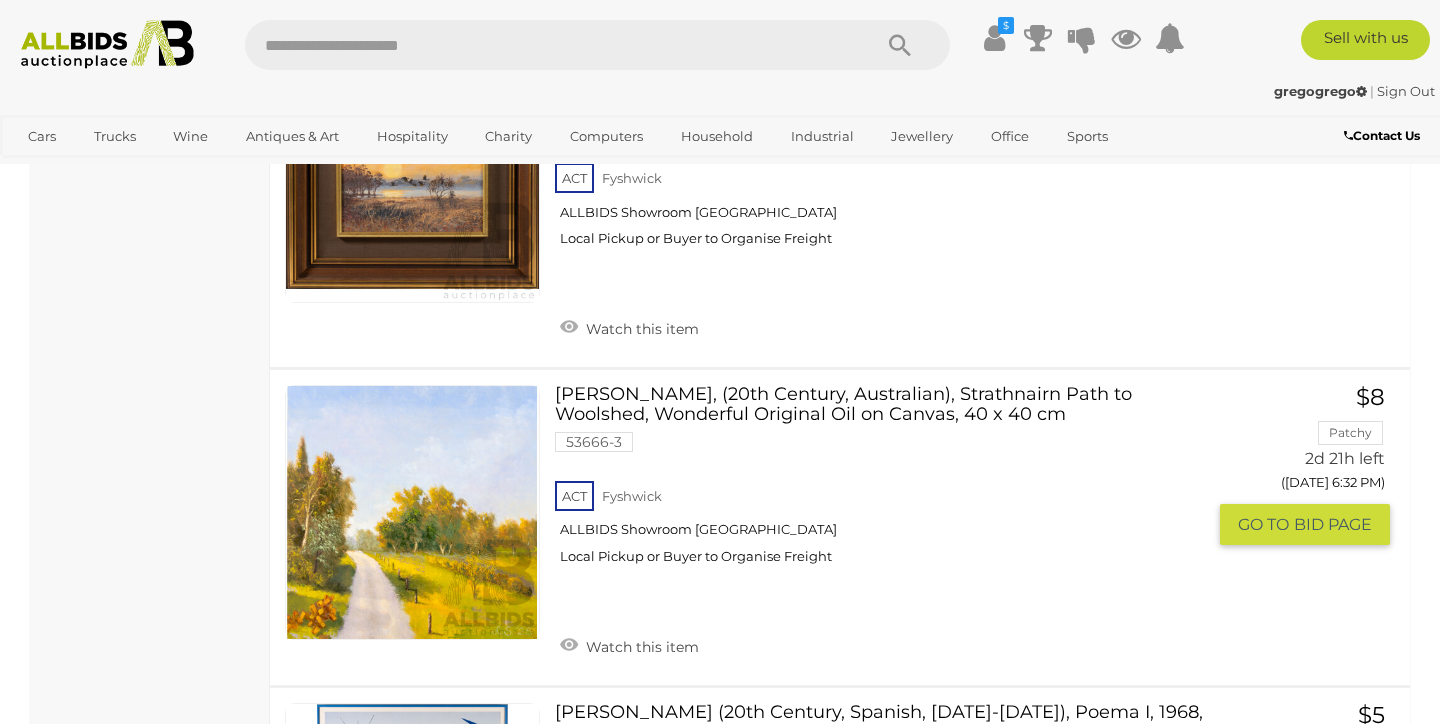 click on "[PERSON_NAME], (20th Century, Australian), Strathnairn Path to Woolshed, Wonderful Original Oil on Canvas, 40 x 40 cm
53666-3
ACT
[GEOGRAPHIC_DATA]" at bounding box center (887, 482) 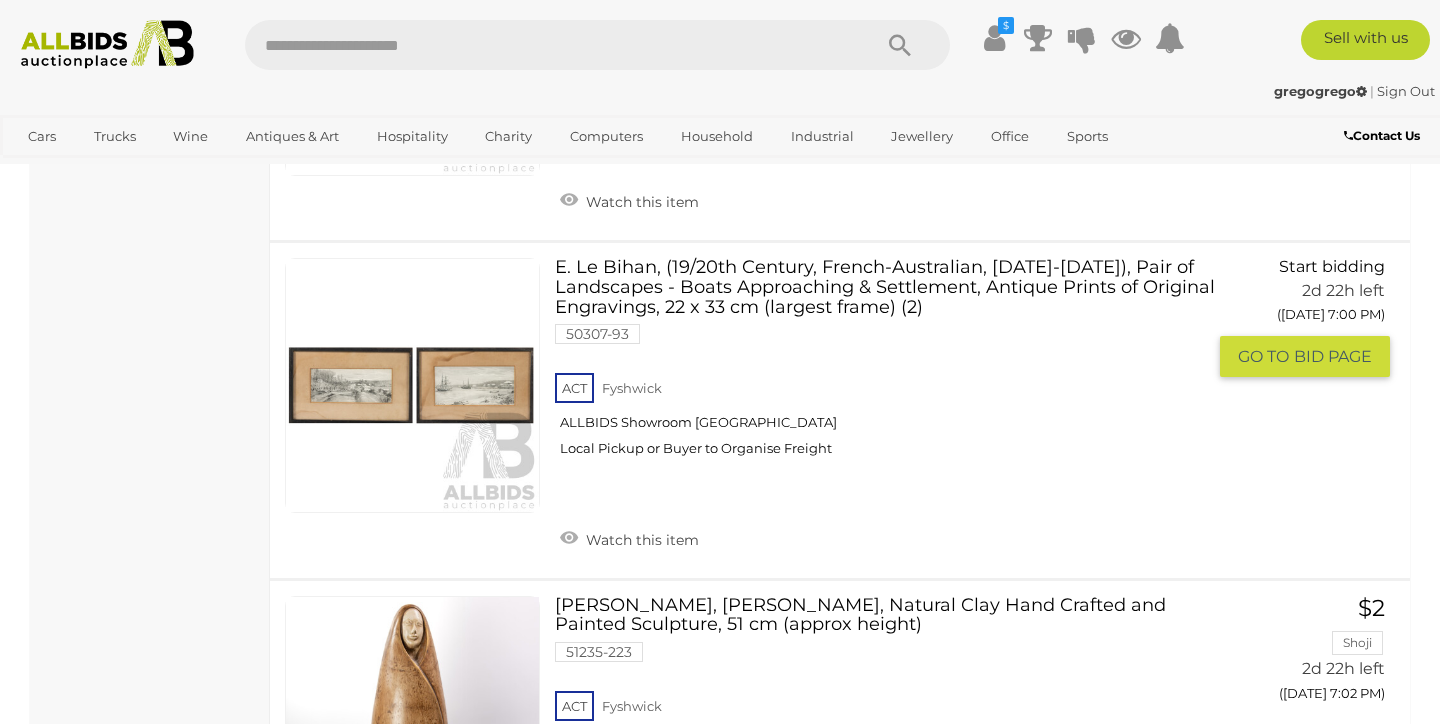scroll, scrollTop: 15910, scrollLeft: 0, axis: vertical 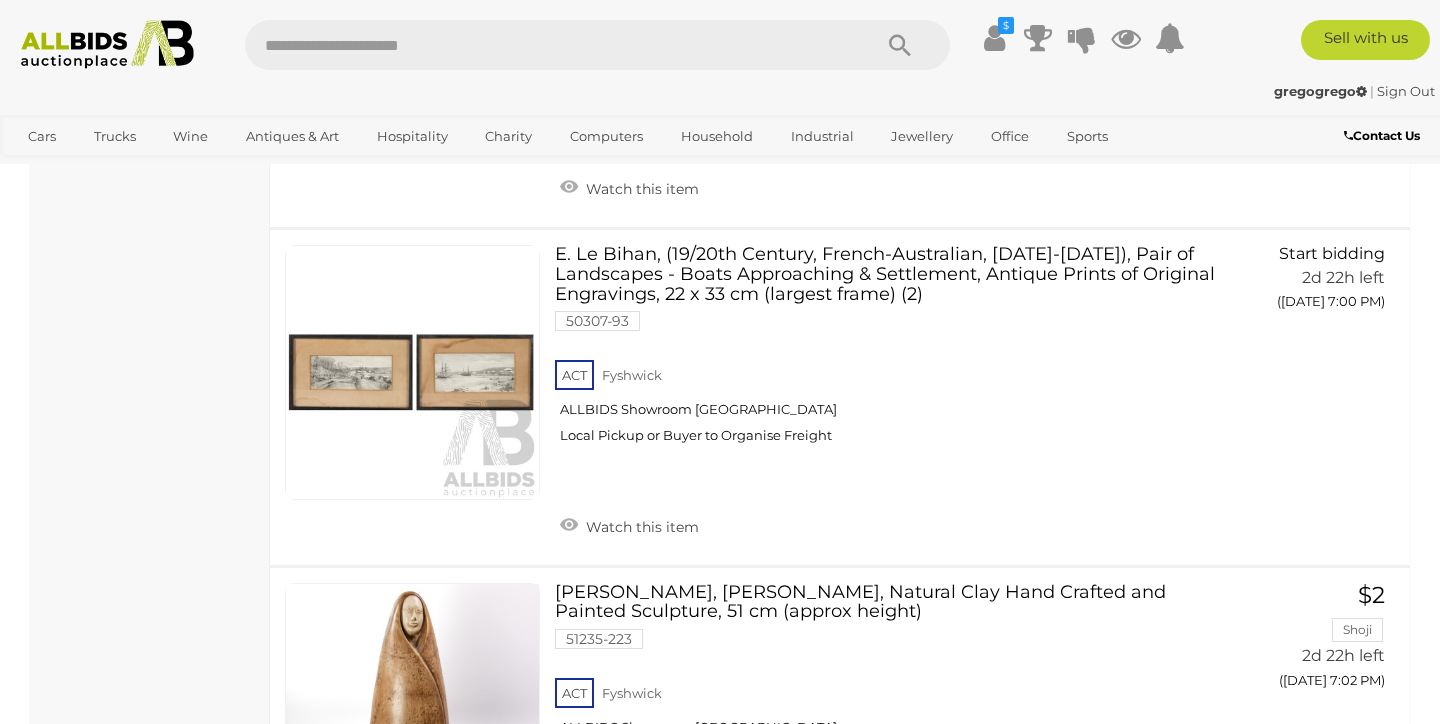 click on "2" at bounding box center (403, 932) 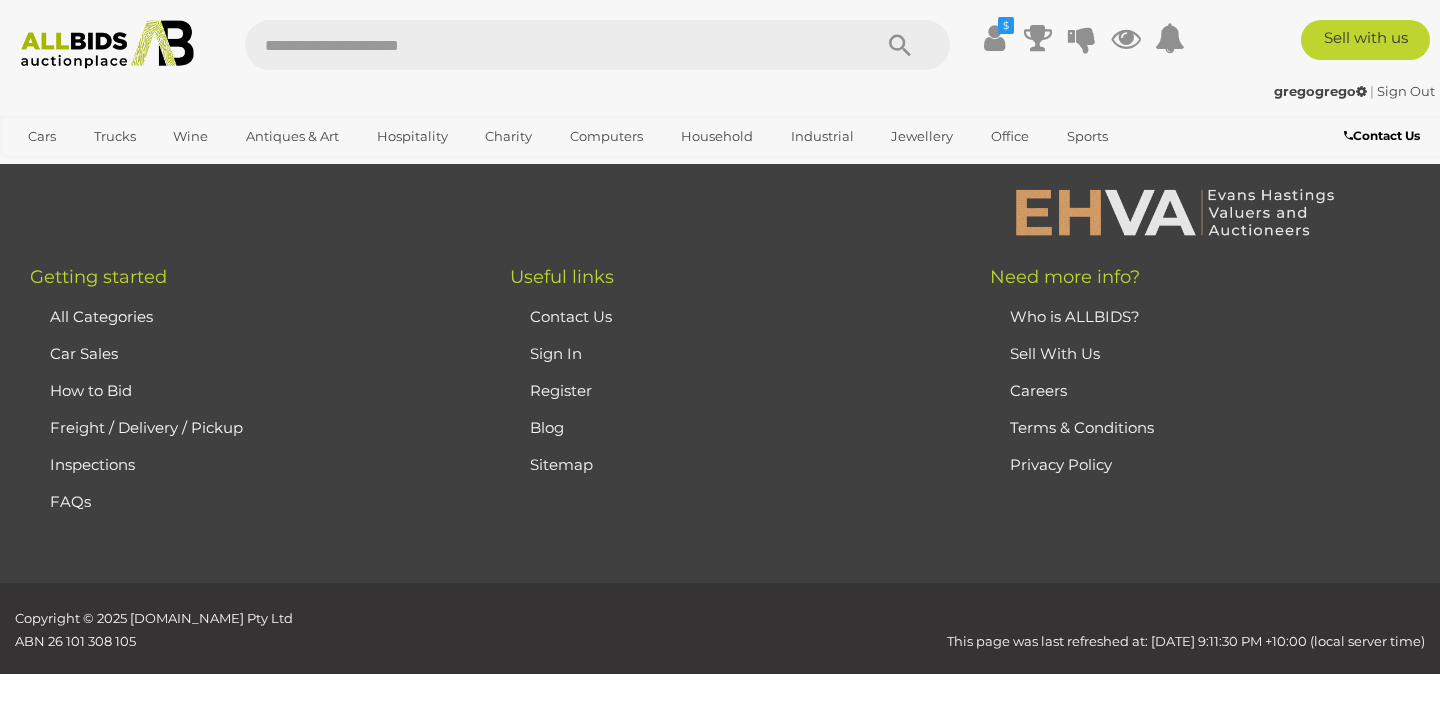 scroll, scrollTop: 267, scrollLeft: 0, axis: vertical 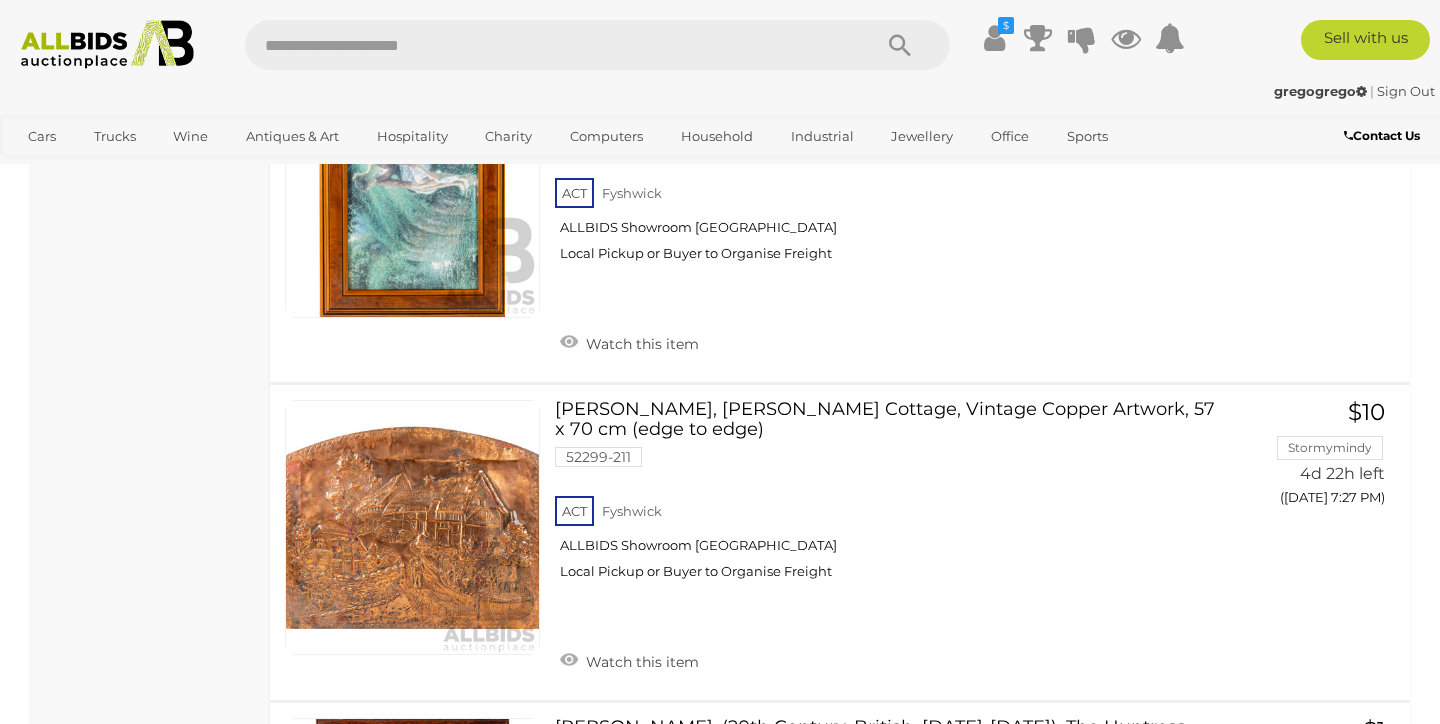 click at bounding box center (412, 845) 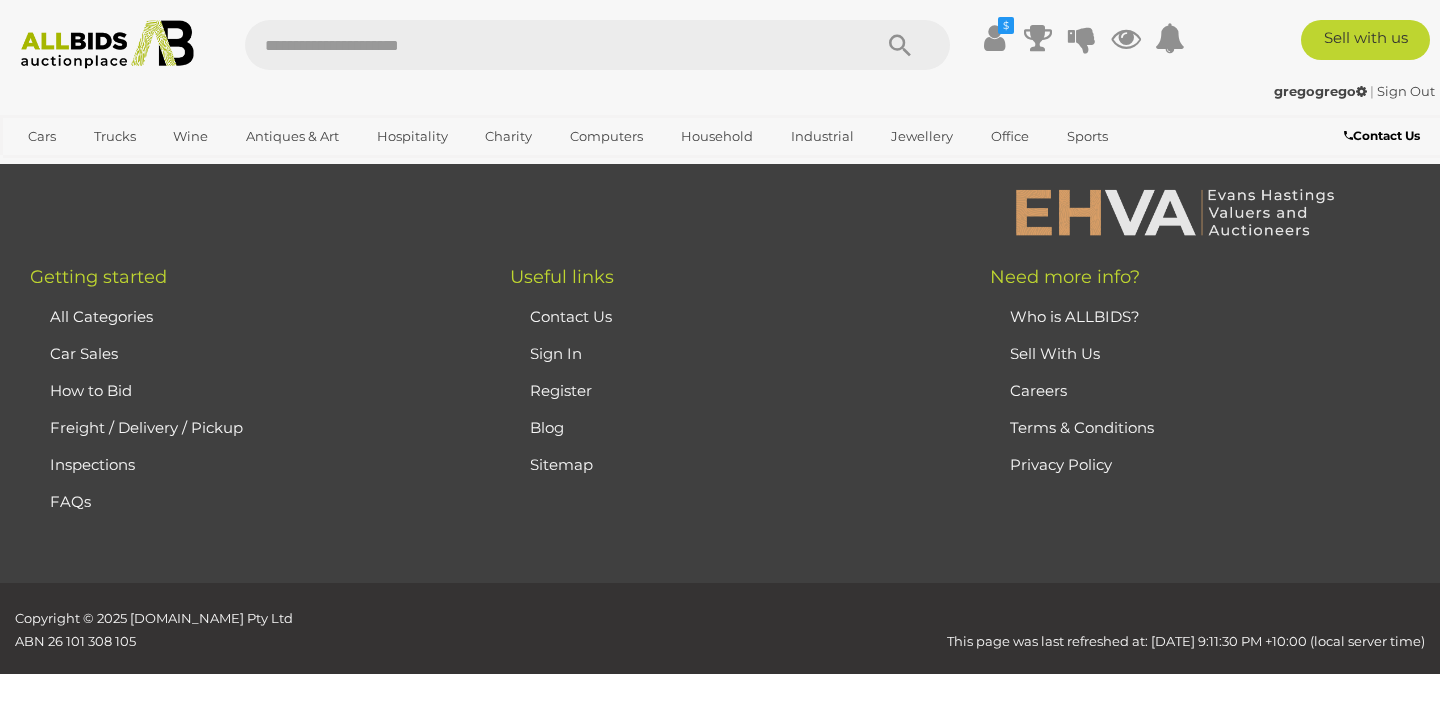 scroll, scrollTop: 267, scrollLeft: 0, axis: vertical 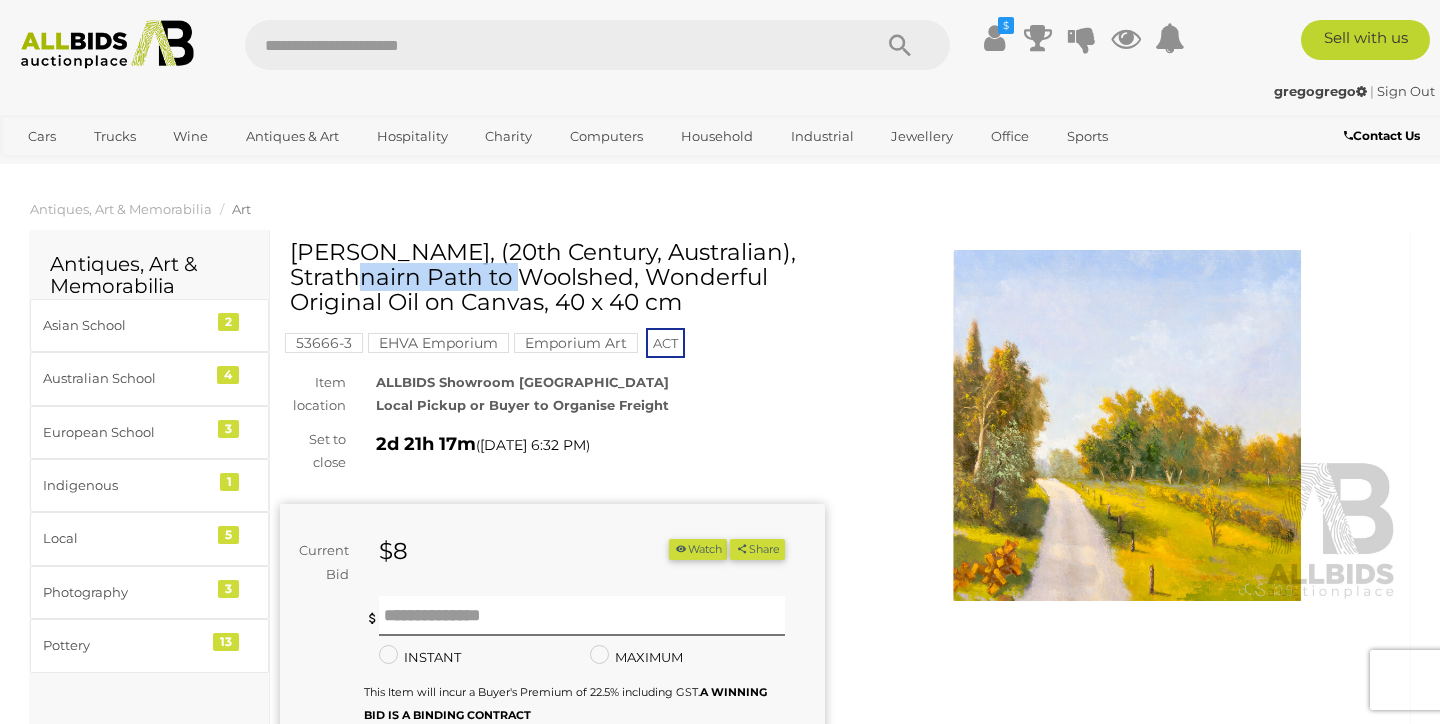 drag, startPoint x: 459, startPoint y: 256, endPoint x: 292, endPoint y: 257, distance: 167.00299 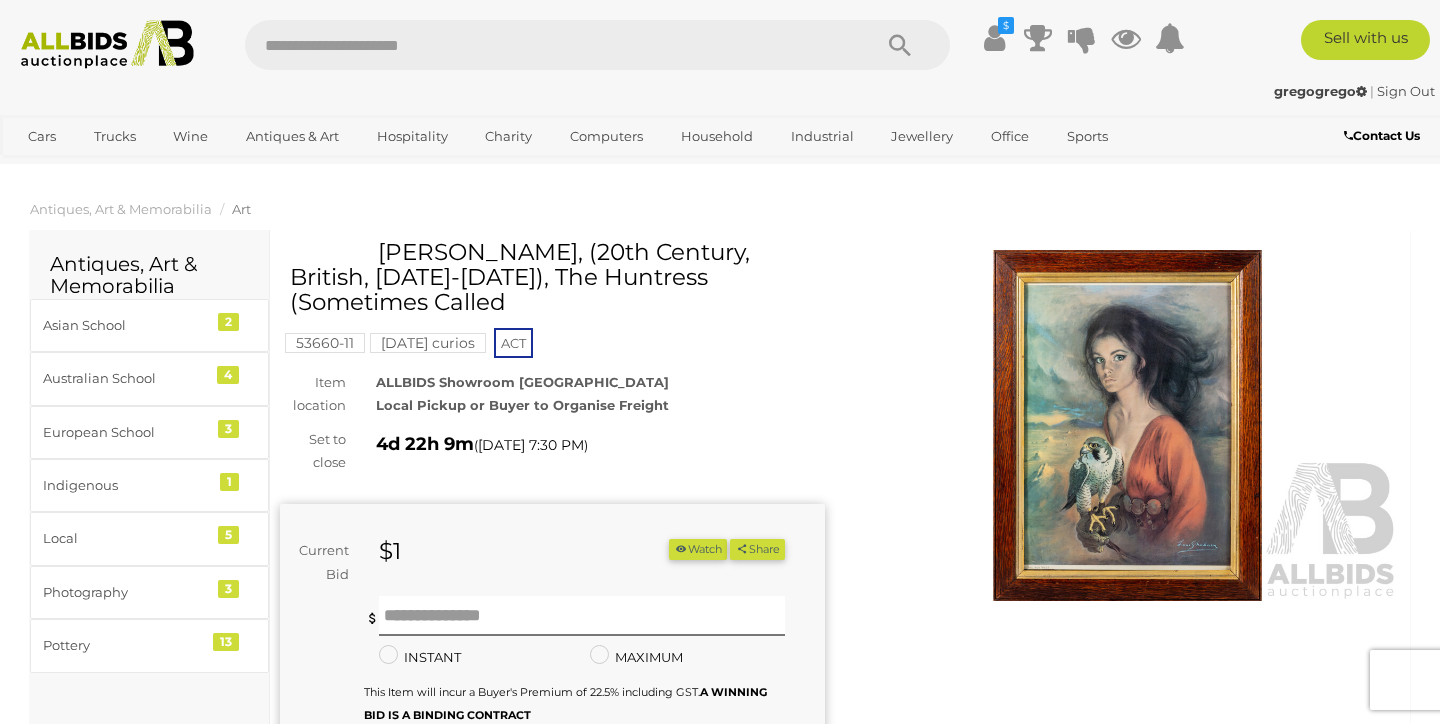 scroll, scrollTop: 0, scrollLeft: 0, axis: both 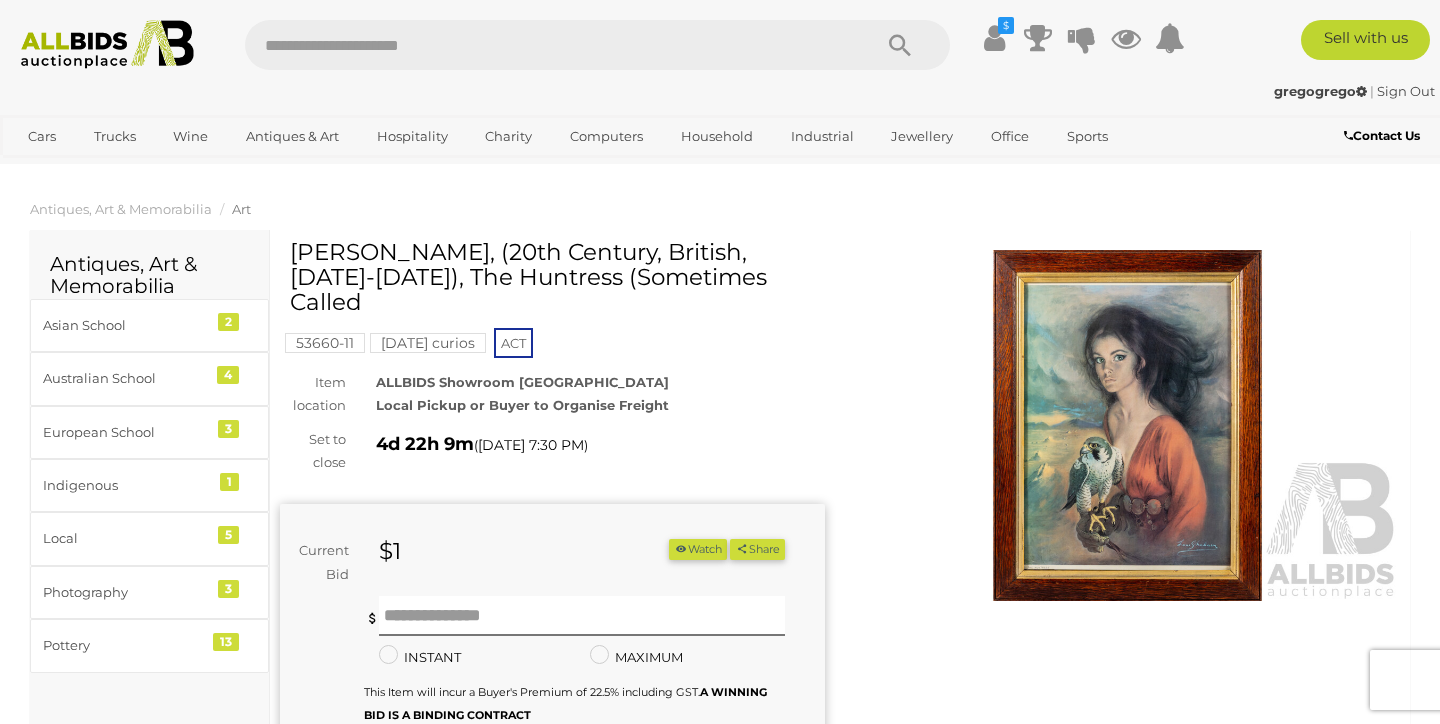 click at bounding box center [1127, 425] 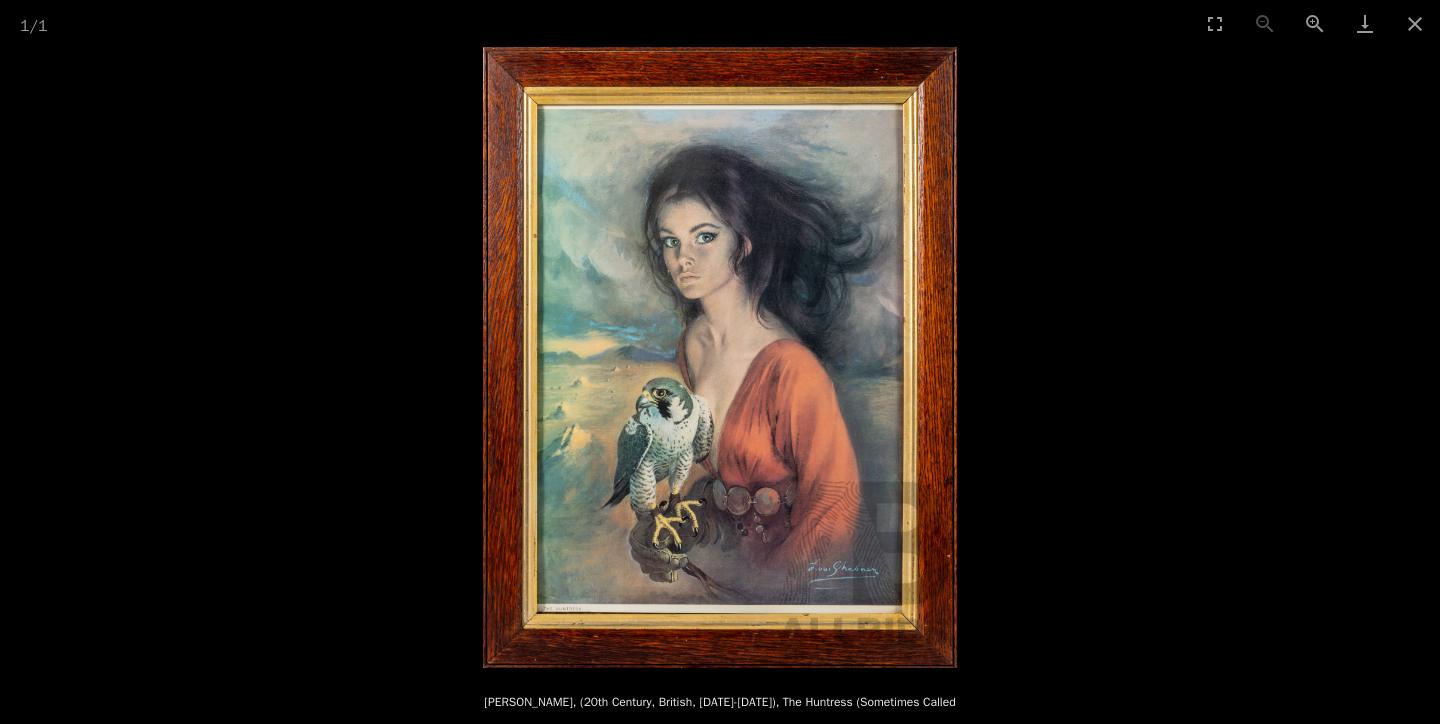 click at bounding box center [720, 357] 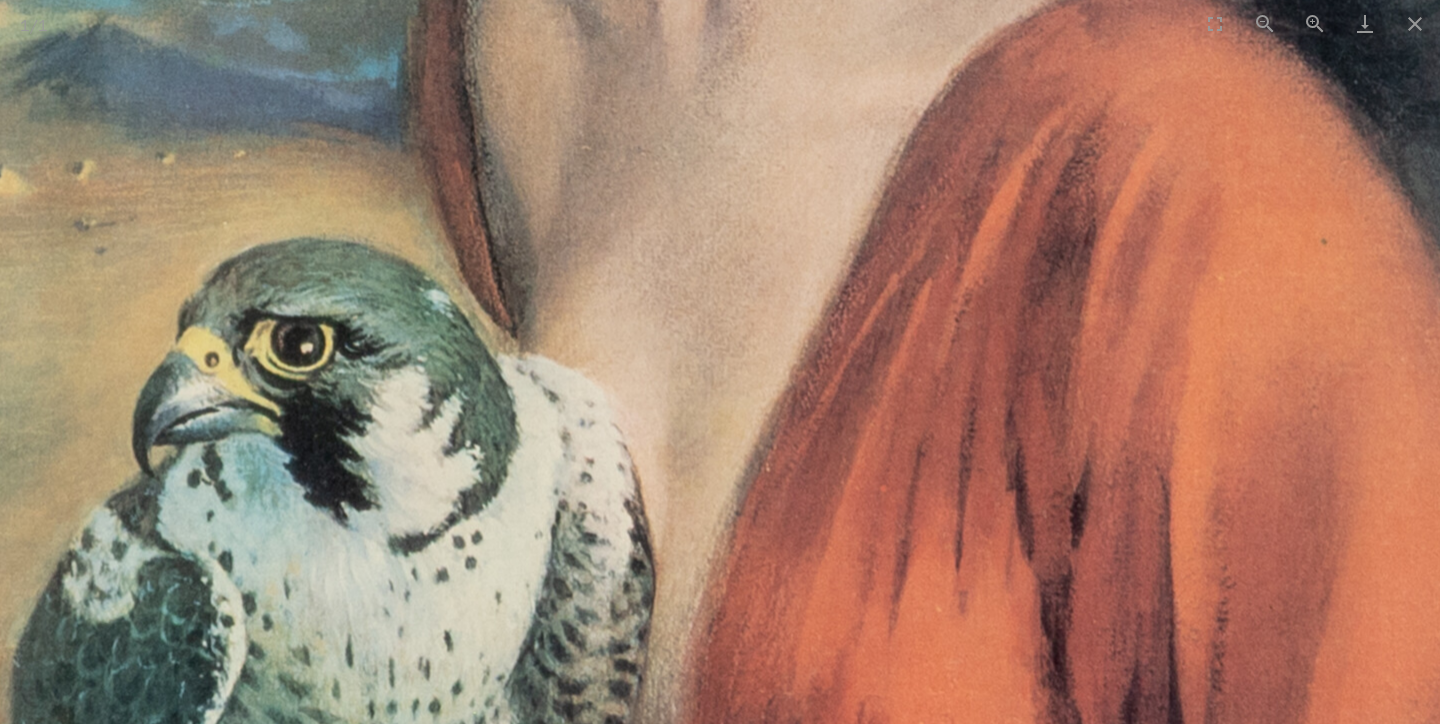 scroll, scrollTop: 0, scrollLeft: 0, axis: both 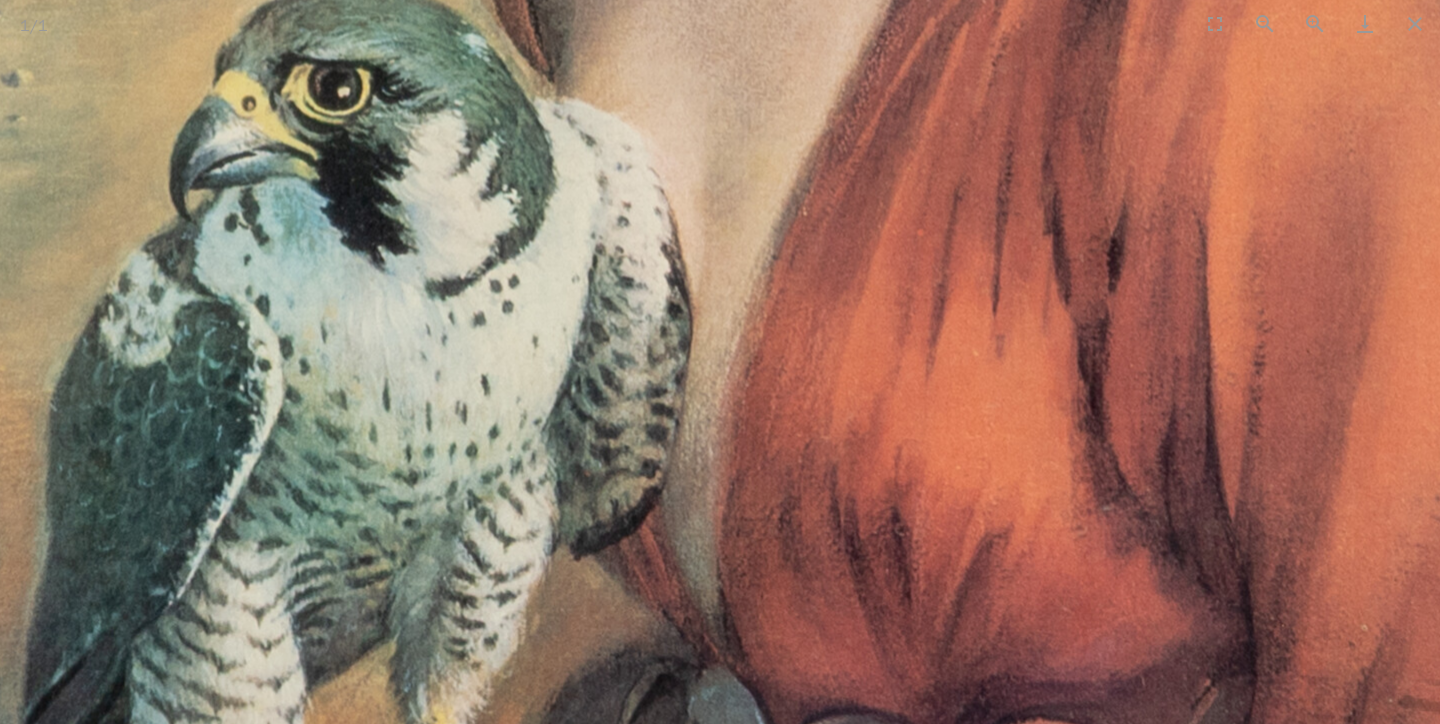 drag, startPoint x: 646, startPoint y: 436, endPoint x: 711, endPoint y: 168, distance: 275.76984 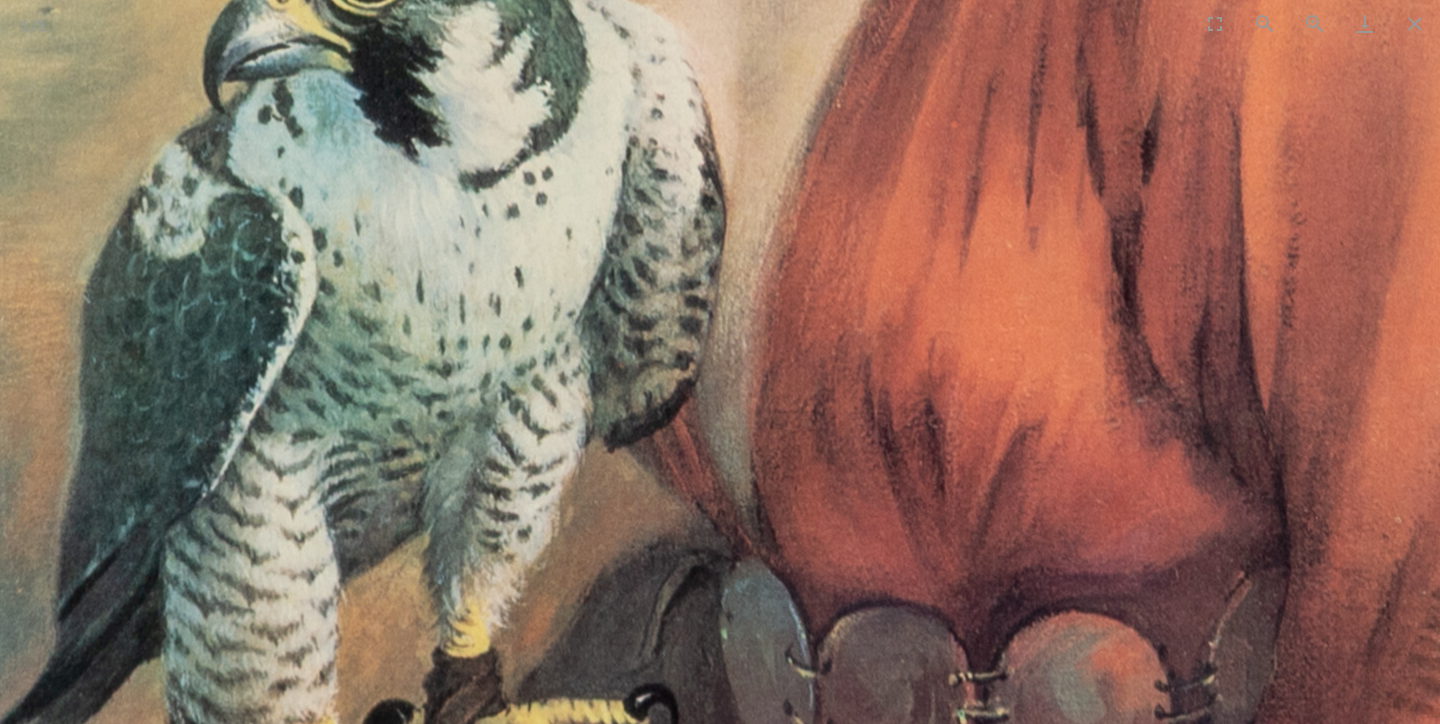 scroll, scrollTop: 0, scrollLeft: 0, axis: both 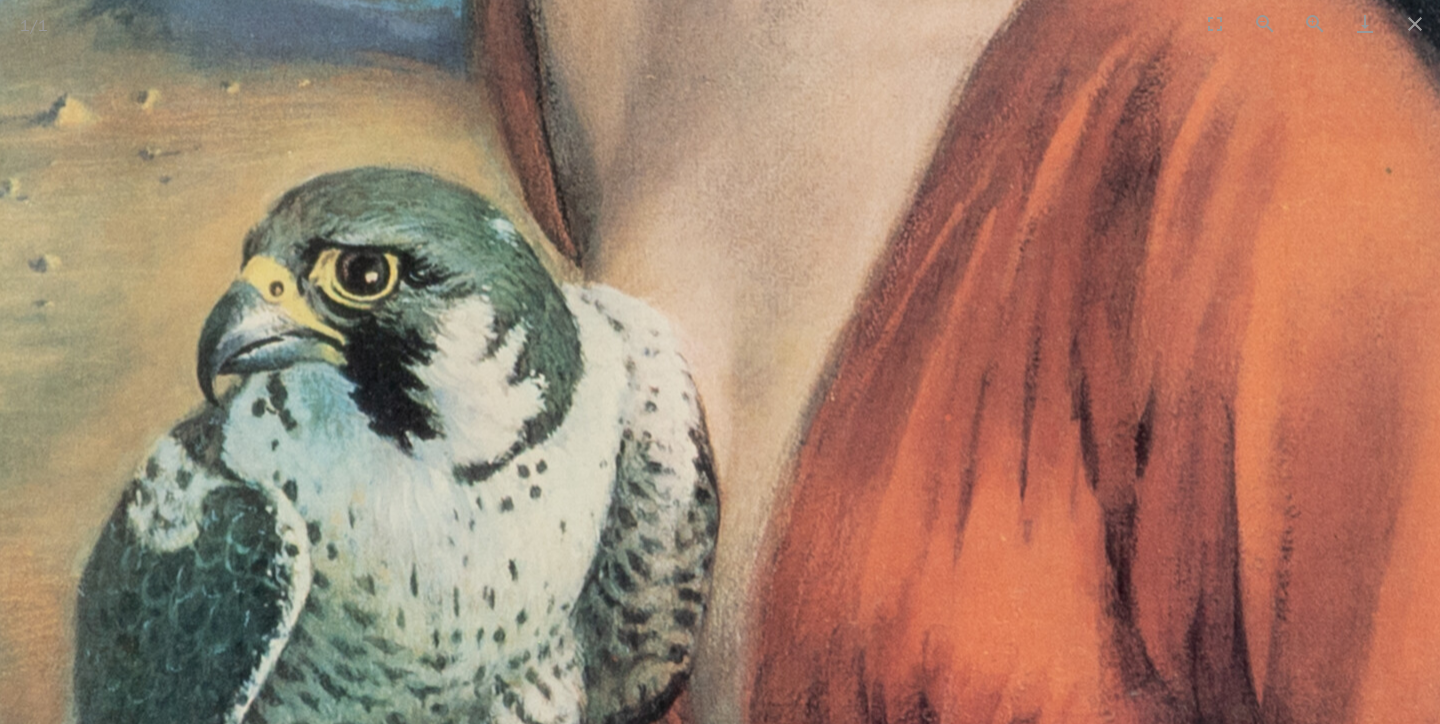 drag, startPoint x: 746, startPoint y: 50, endPoint x: 739, endPoint y: 369, distance: 319.07678 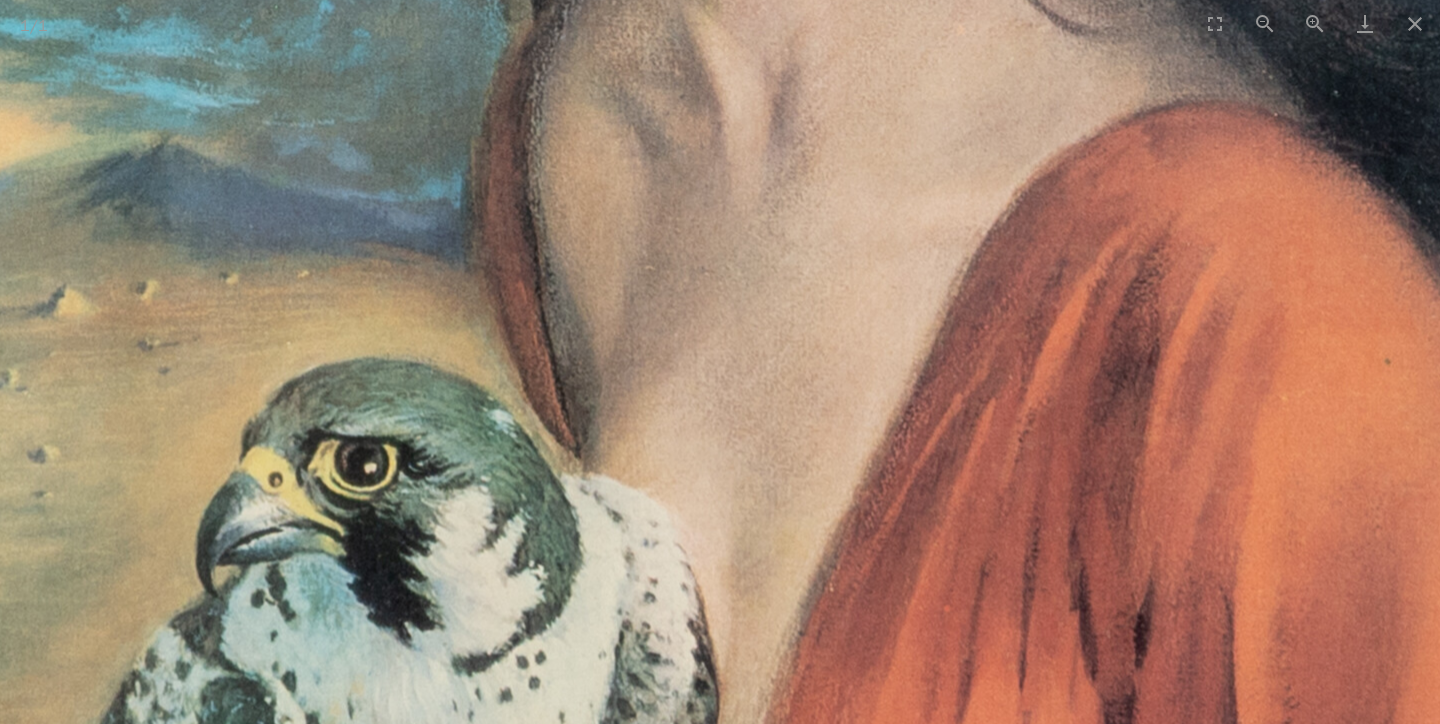 scroll, scrollTop: 0, scrollLeft: 0, axis: both 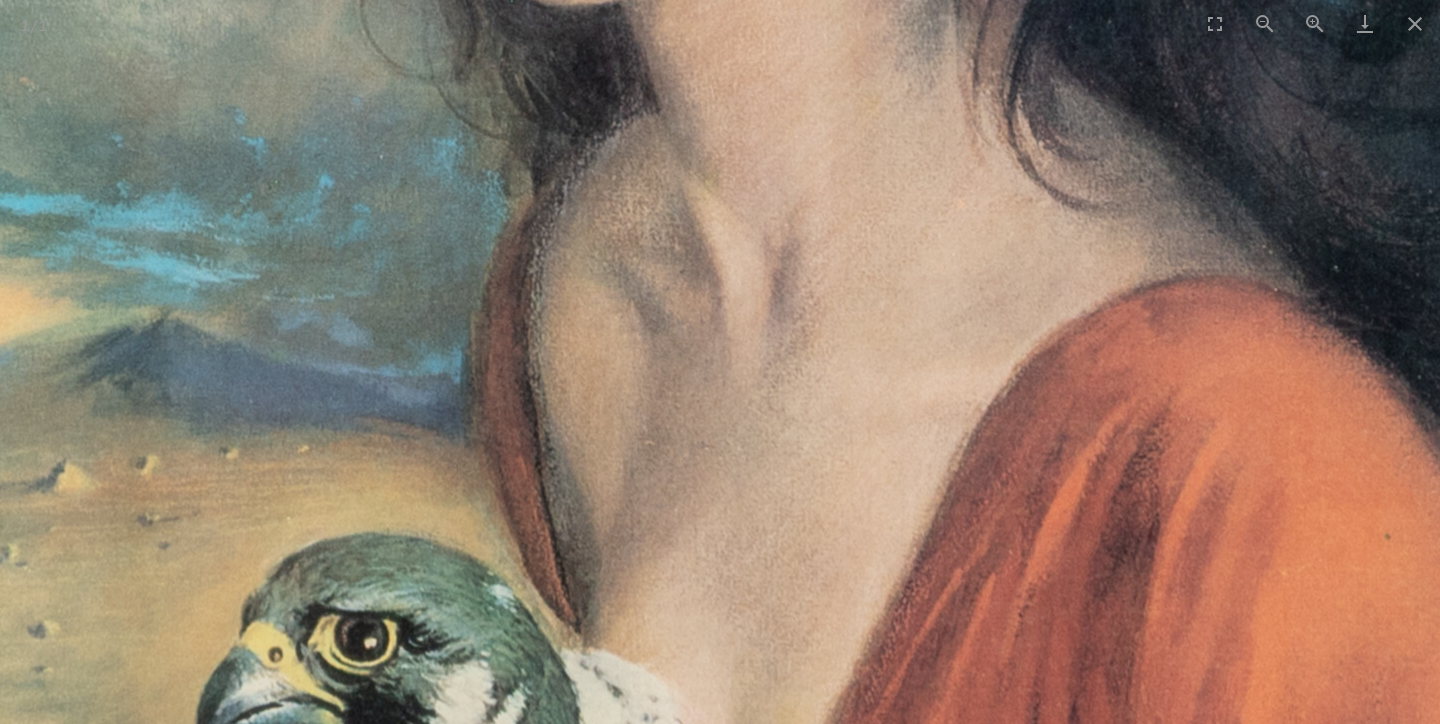 drag, startPoint x: 758, startPoint y: 269, endPoint x: 750, endPoint y: 536, distance: 267.1198 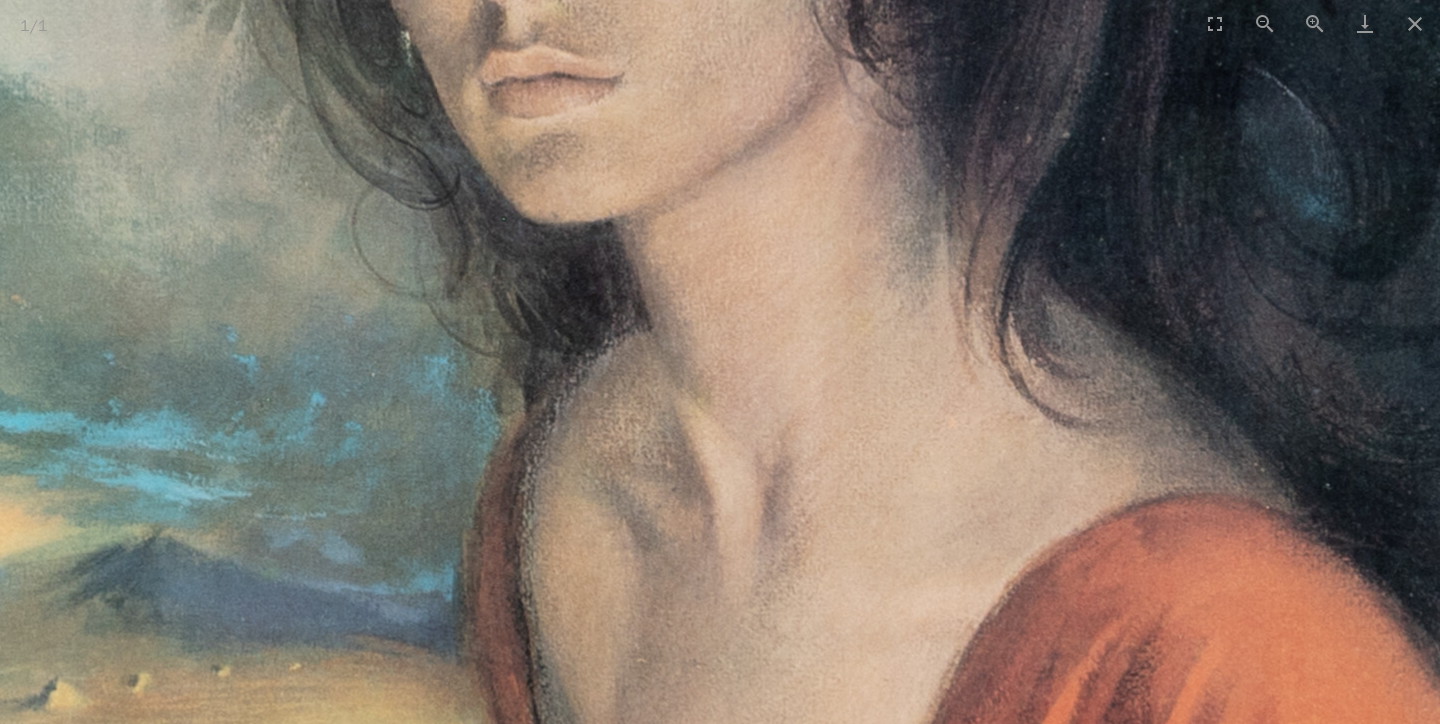 scroll, scrollTop: 0, scrollLeft: 0, axis: both 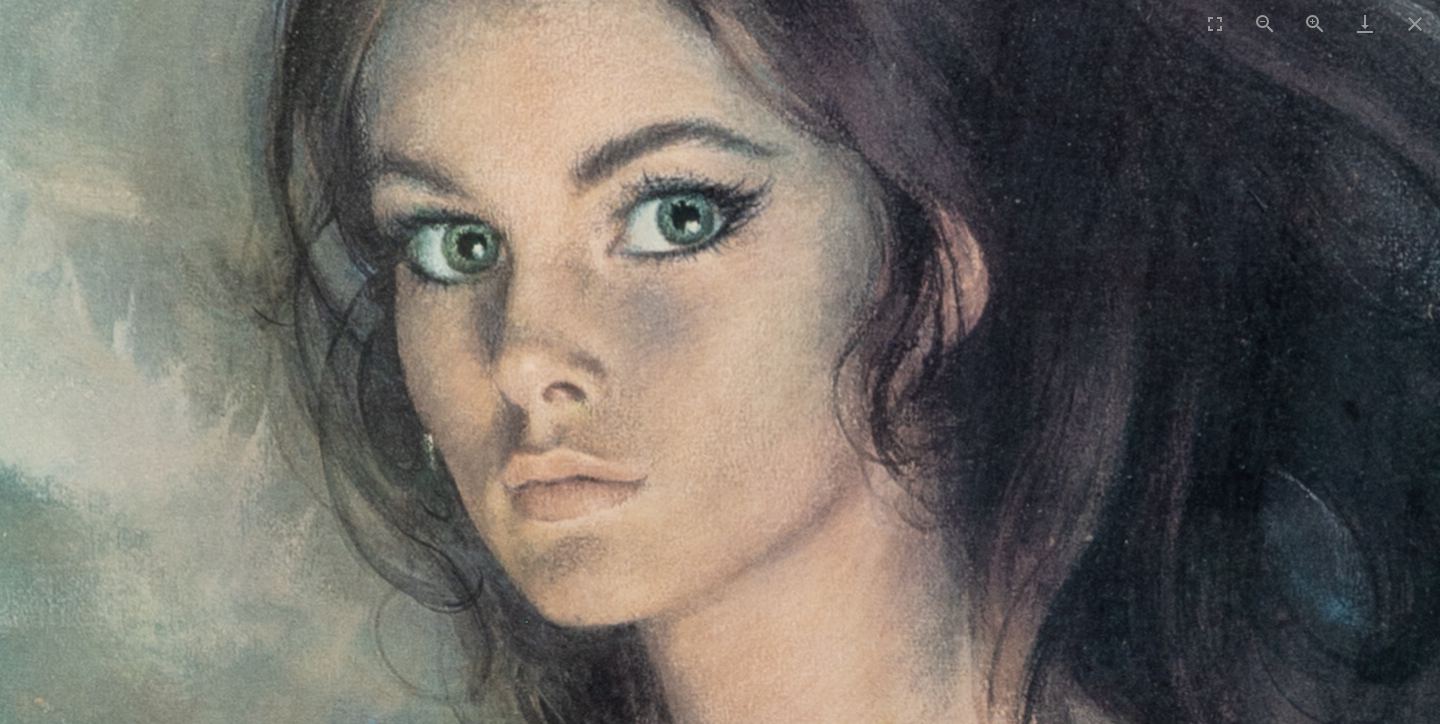 drag, startPoint x: 724, startPoint y: 325, endPoint x: 747, endPoint y: 728, distance: 403.6558 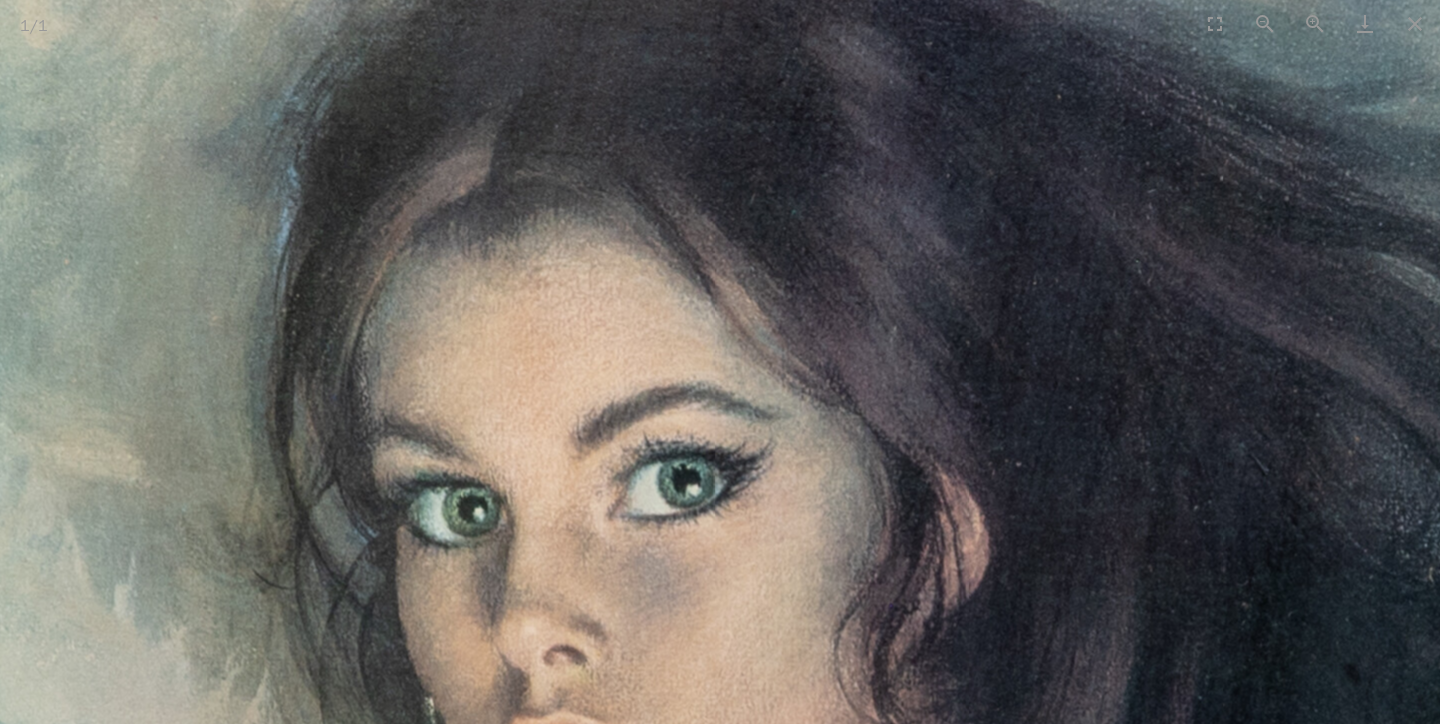 scroll, scrollTop: 0, scrollLeft: 0, axis: both 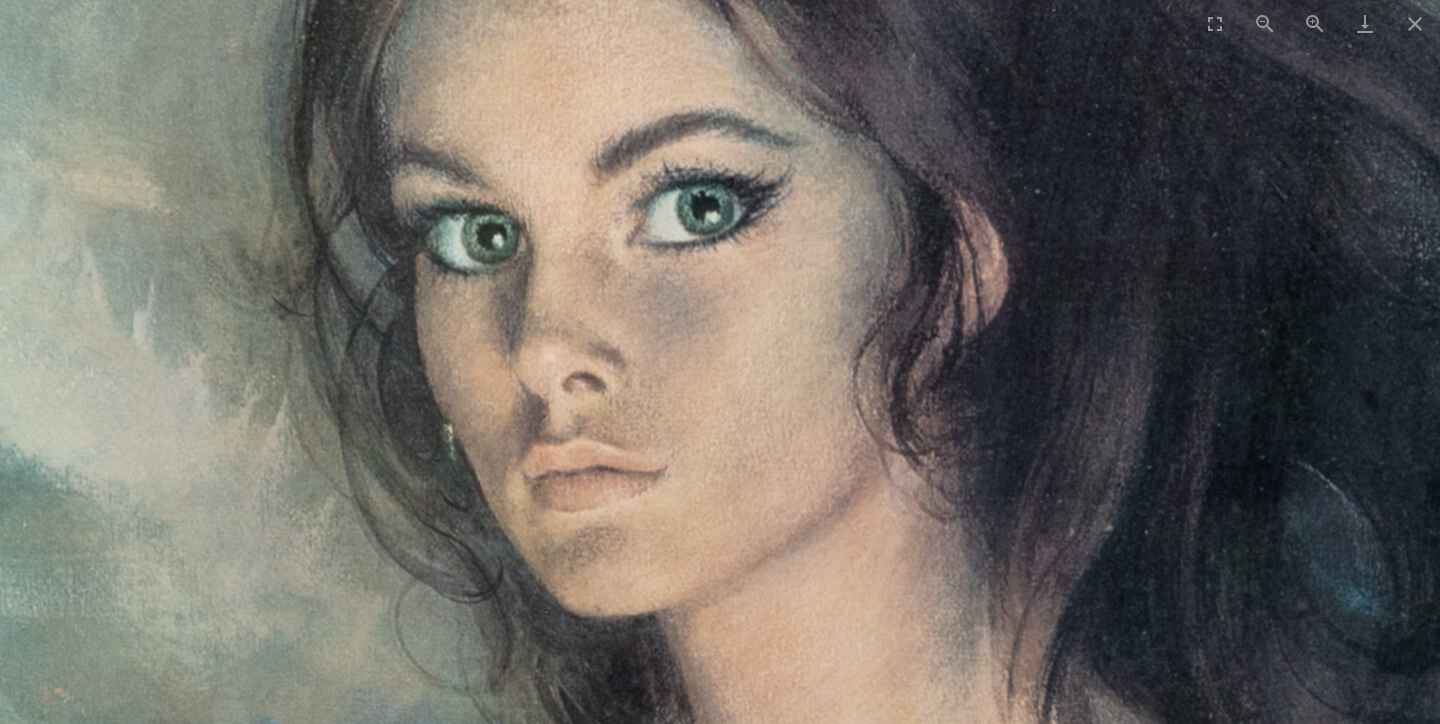 drag, startPoint x: 741, startPoint y: 663, endPoint x: 763, endPoint y: 364, distance: 299.80826 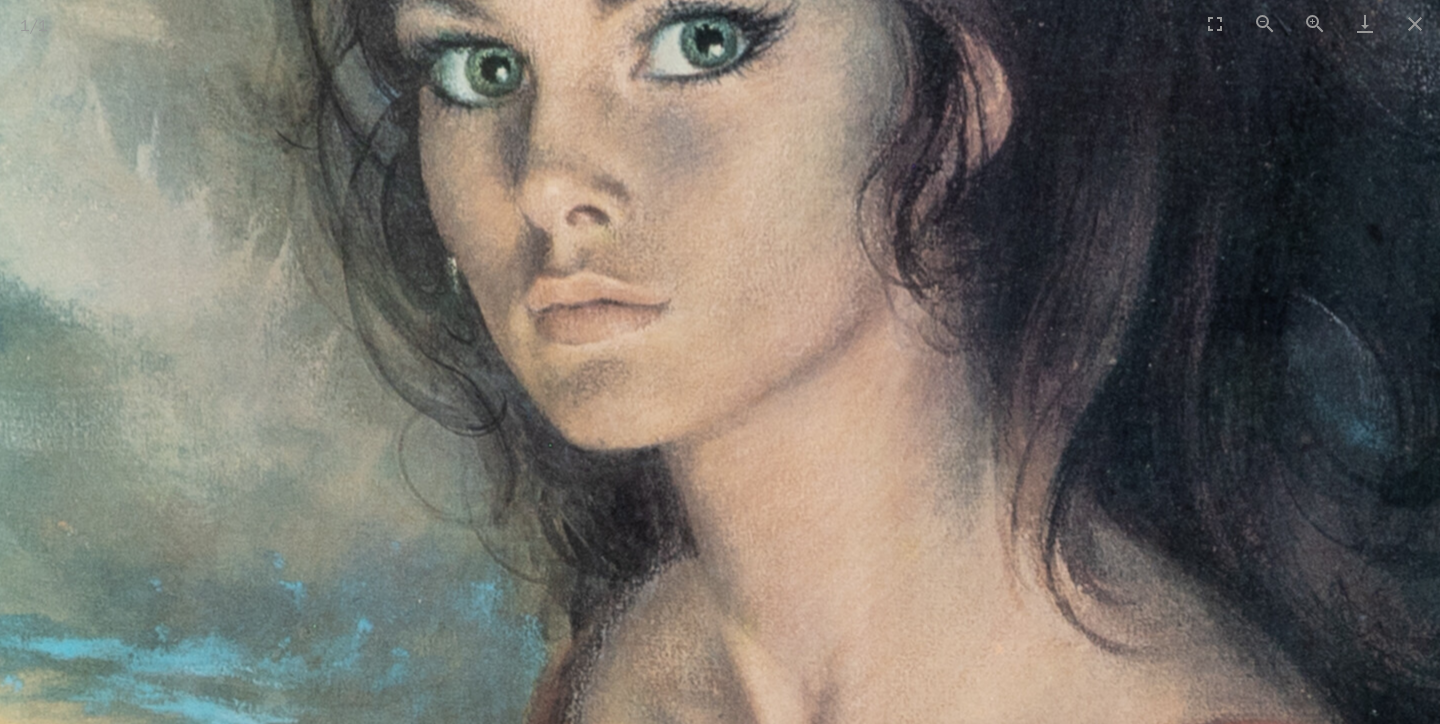 scroll, scrollTop: 0, scrollLeft: 0, axis: both 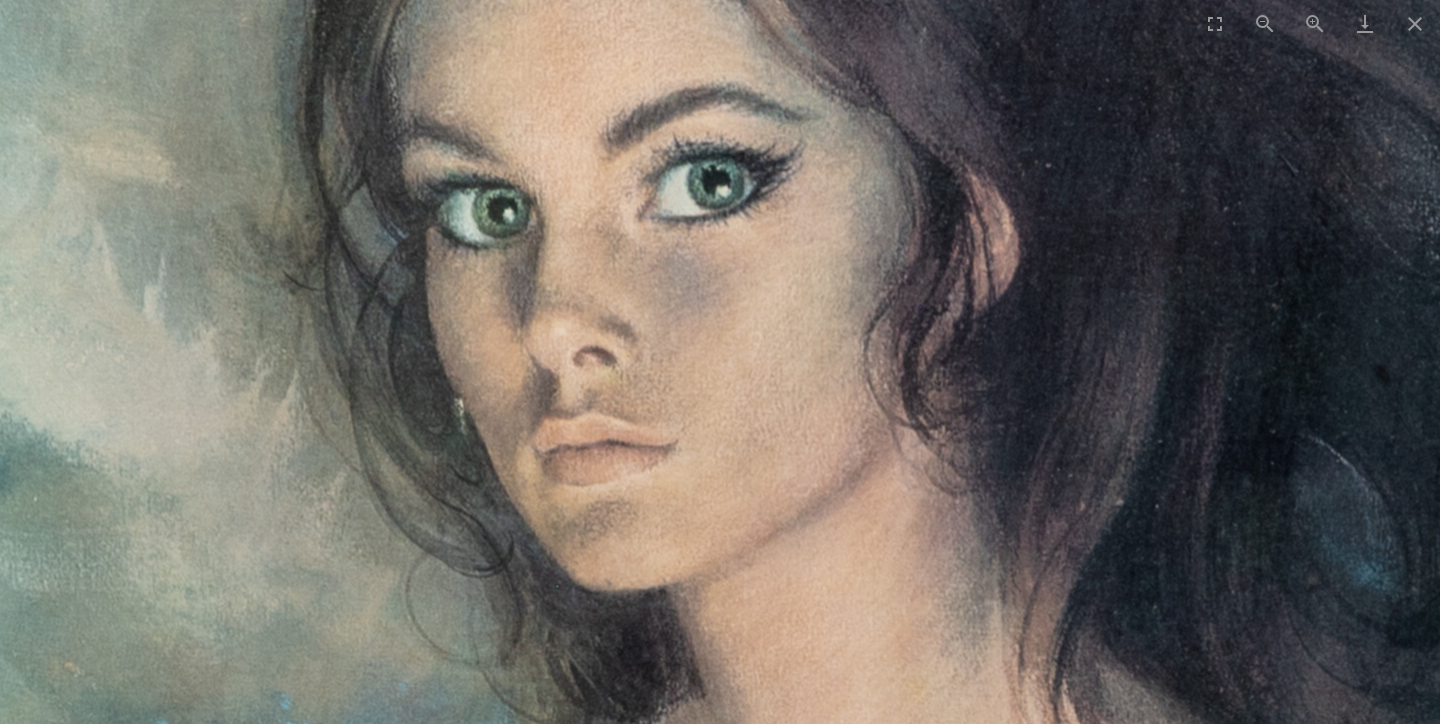 drag, startPoint x: 759, startPoint y: 286, endPoint x: 766, endPoint y: 468, distance: 182.13457 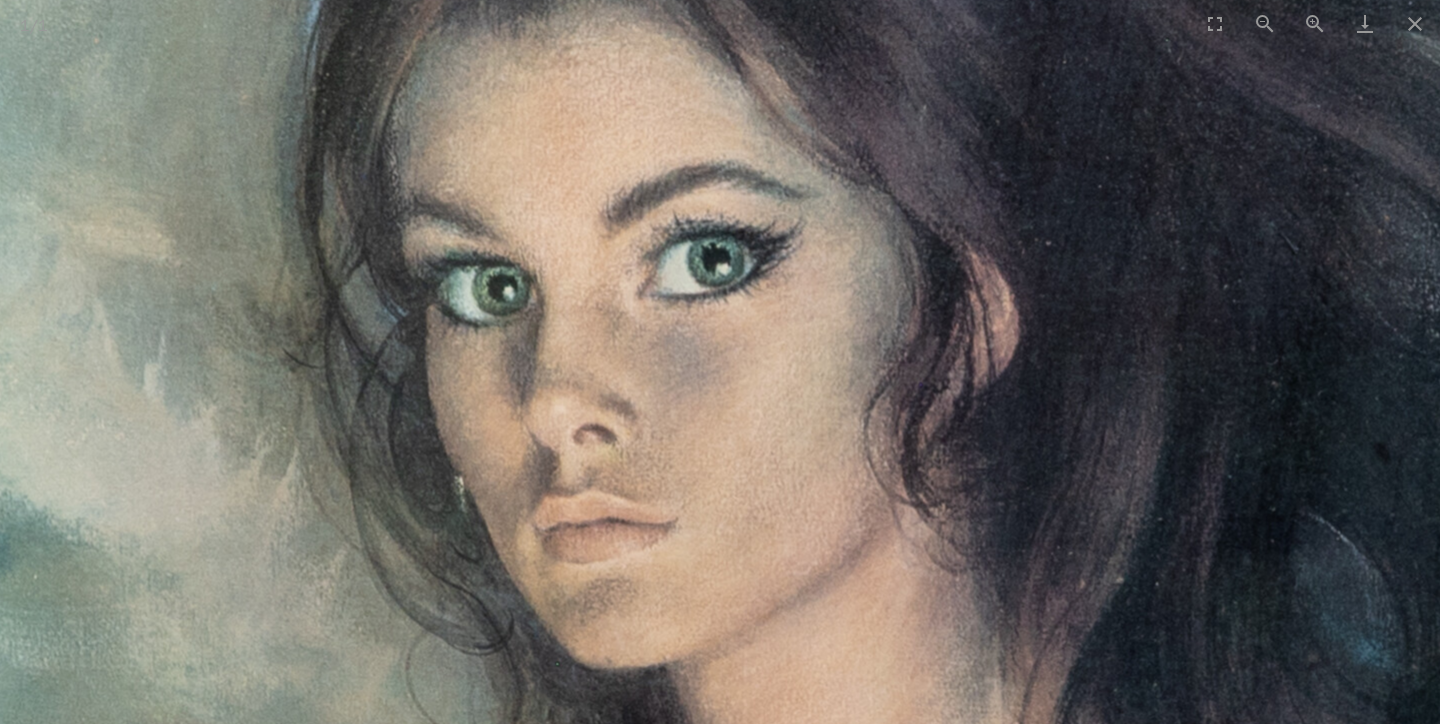 scroll, scrollTop: 0, scrollLeft: 0, axis: both 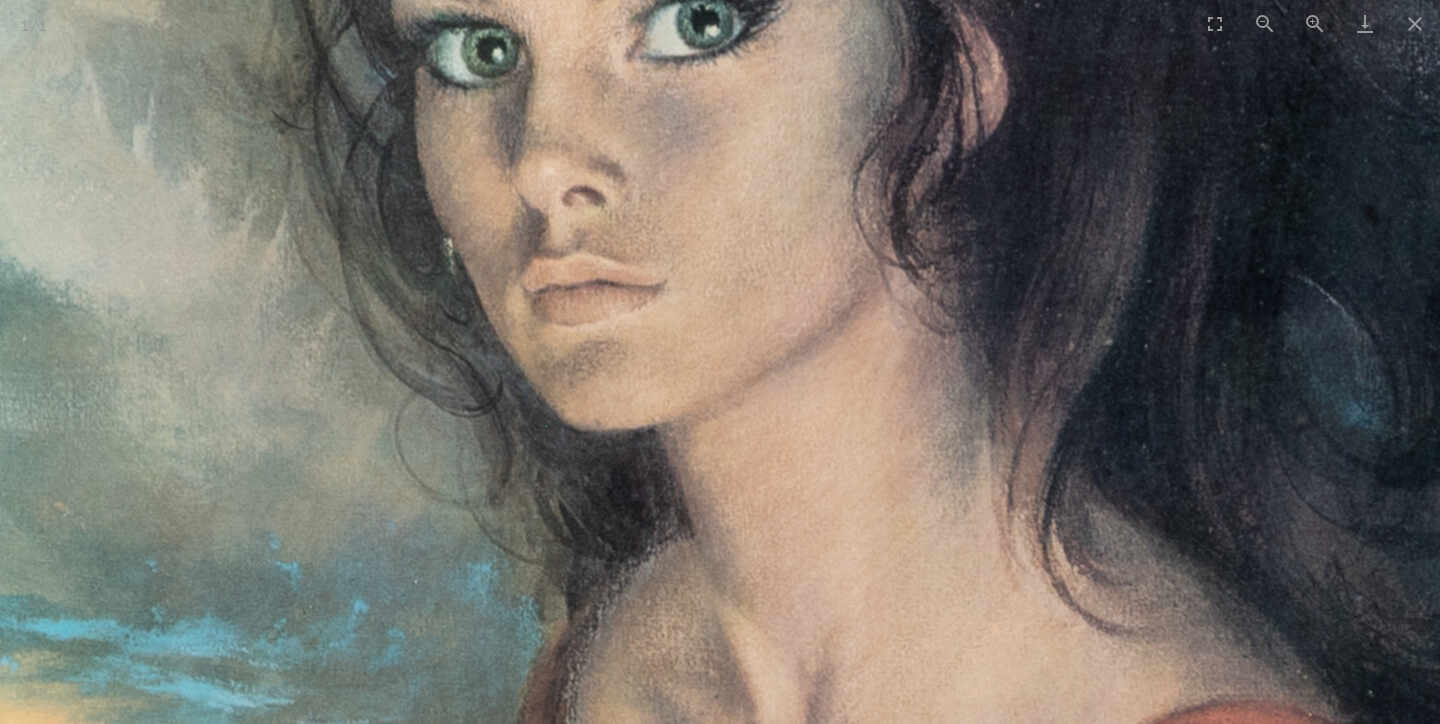drag, startPoint x: 765, startPoint y: 506, endPoint x: 754, endPoint y: 260, distance: 246.24582 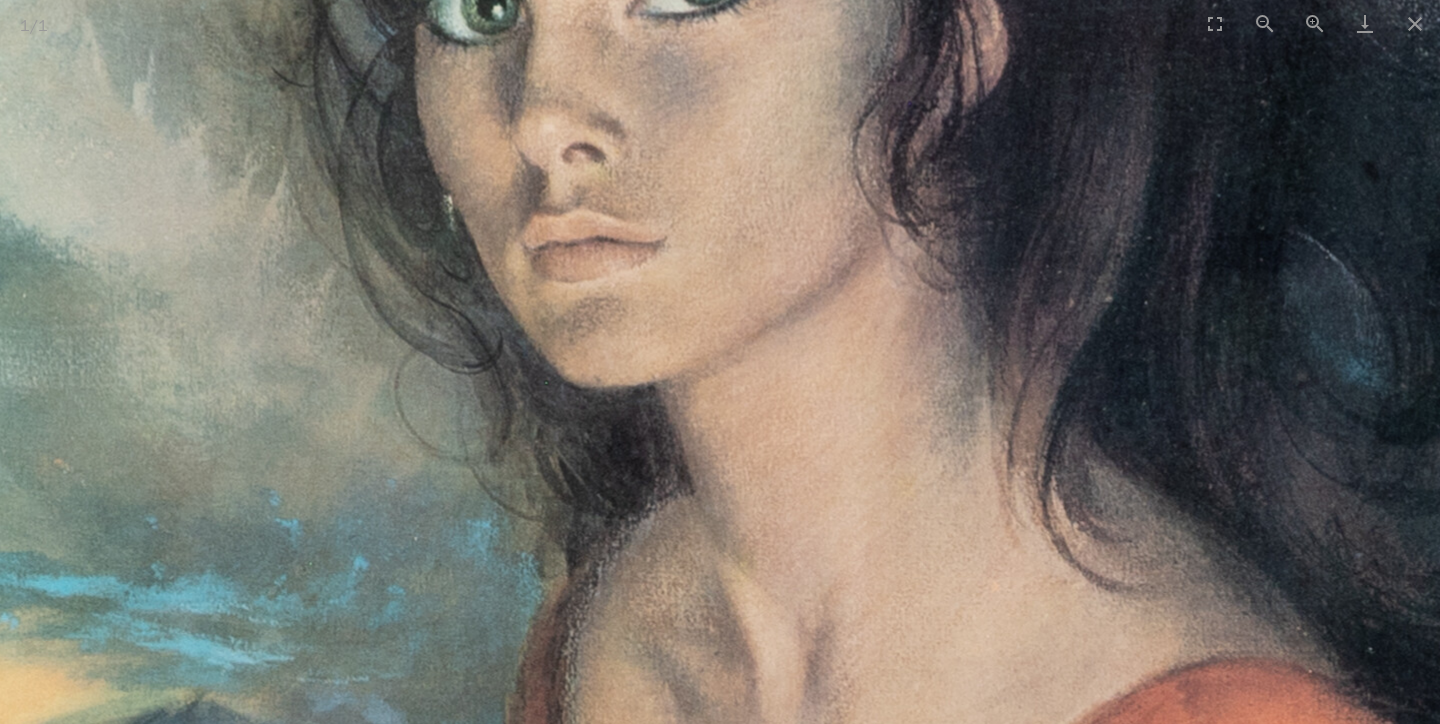 scroll, scrollTop: 0, scrollLeft: 0, axis: both 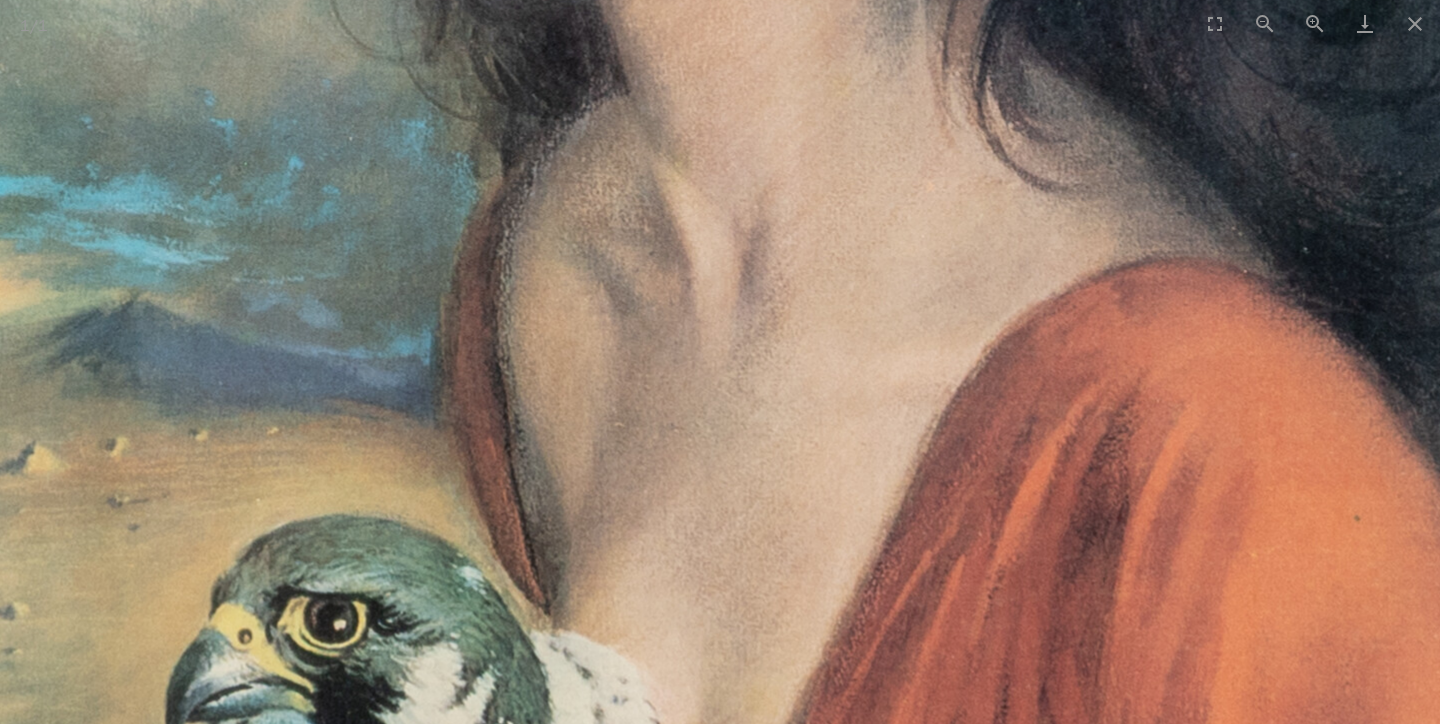drag, startPoint x: 805, startPoint y: 466, endPoint x: 738, endPoint y: 55, distance: 416.42526 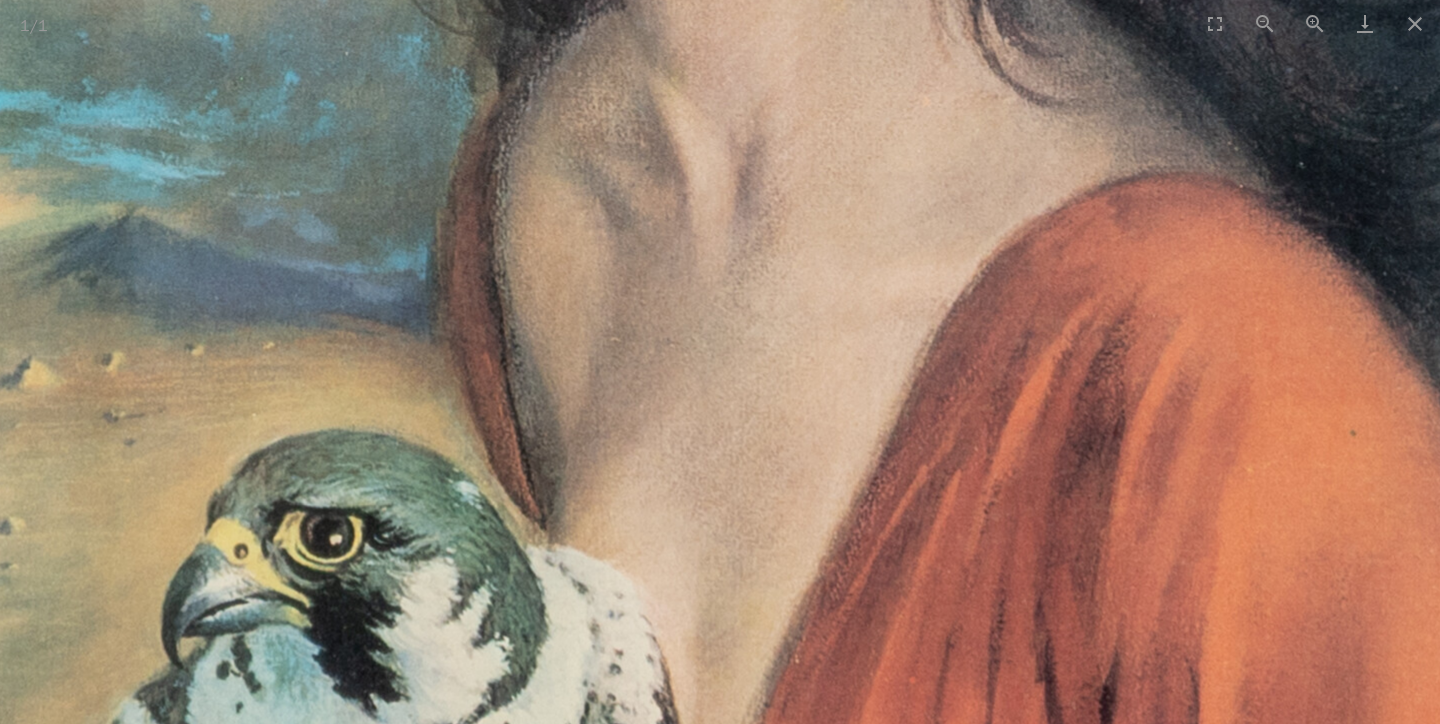scroll, scrollTop: 0, scrollLeft: 0, axis: both 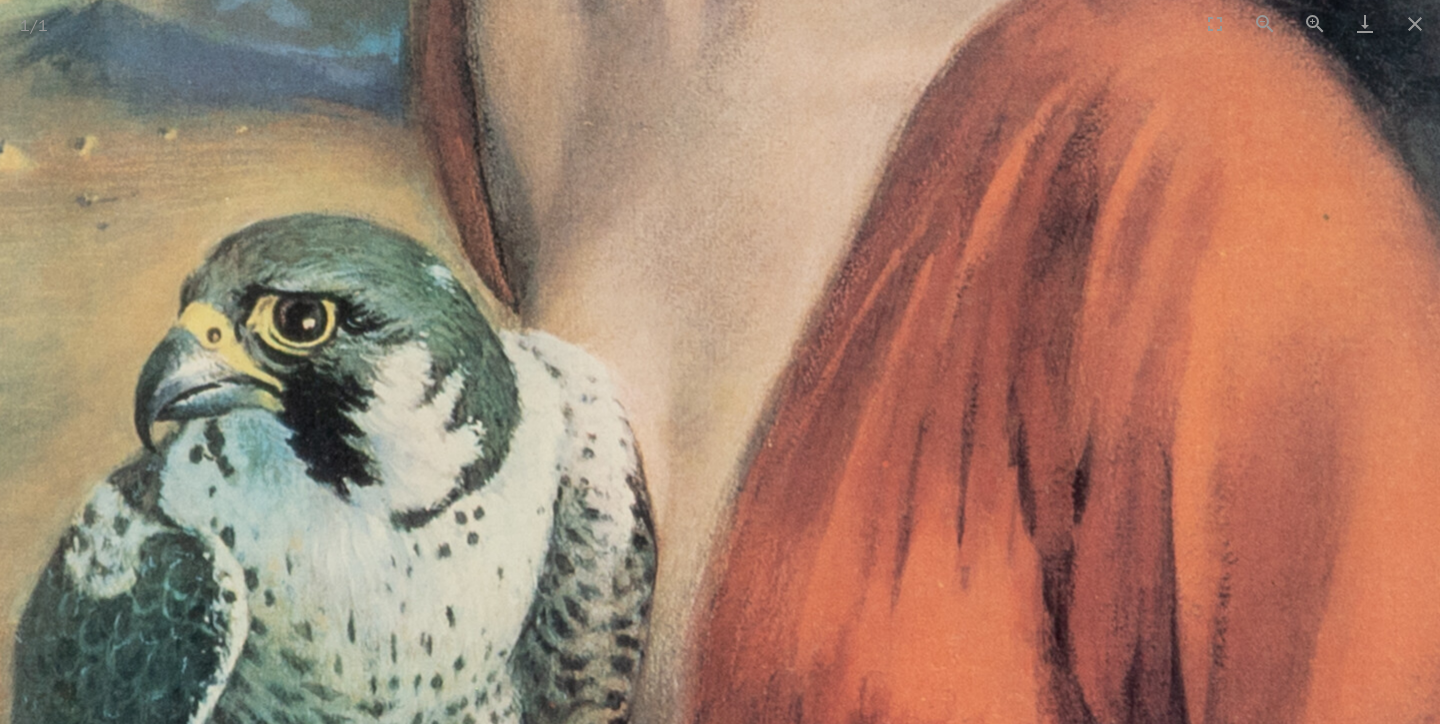 drag, startPoint x: 847, startPoint y: 319, endPoint x: 820, endPoint y: 103, distance: 217.68095 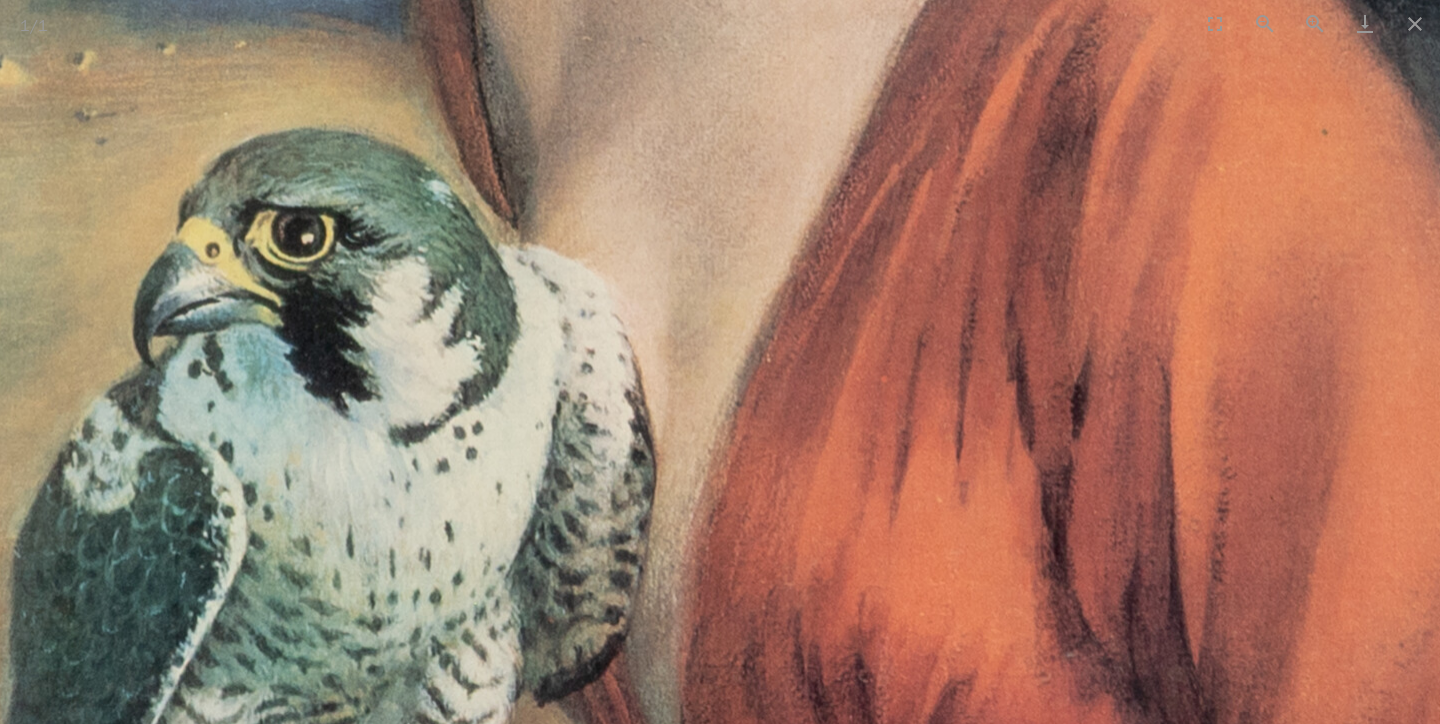 scroll, scrollTop: 0, scrollLeft: 0, axis: both 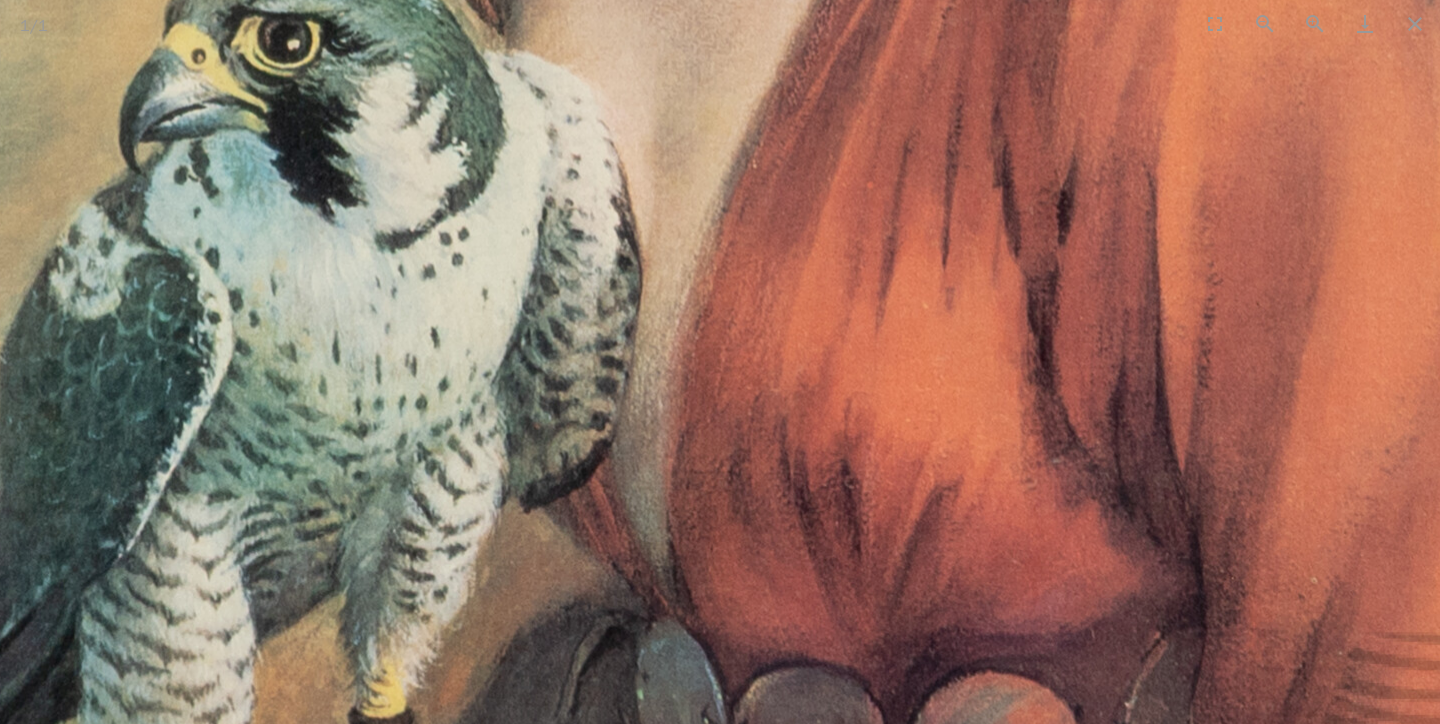 drag, startPoint x: 750, startPoint y: 301, endPoint x: 736, endPoint y: 107, distance: 194.5045 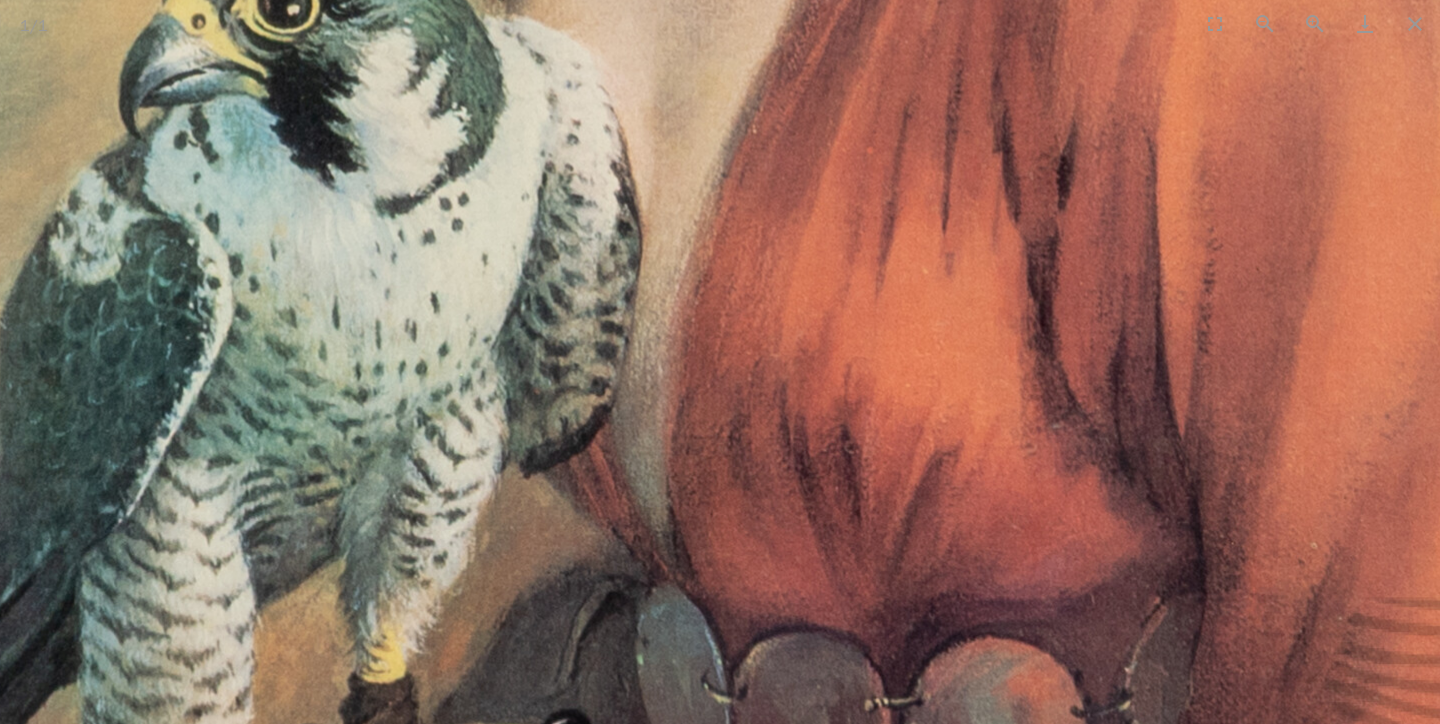 scroll, scrollTop: 0, scrollLeft: 0, axis: both 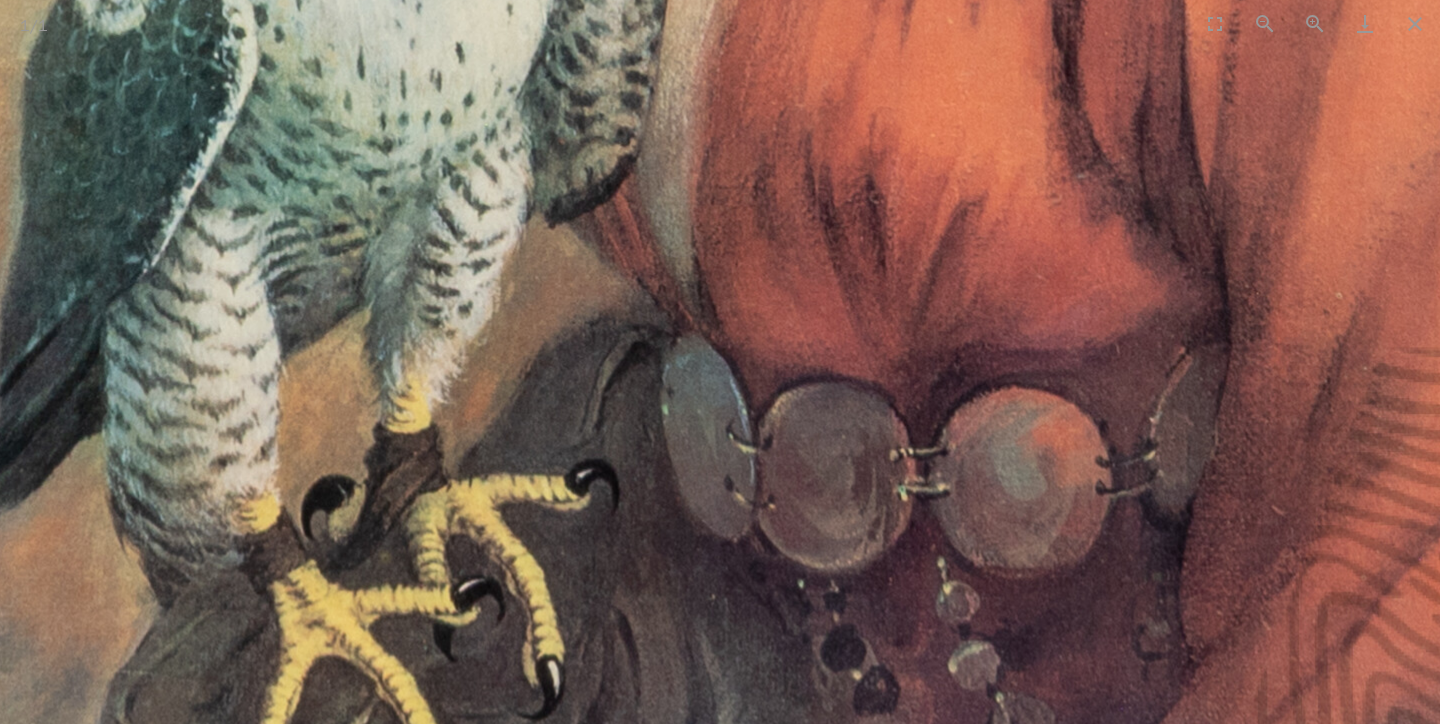 drag, startPoint x: 739, startPoint y: 145, endPoint x: 764, endPoint y: -105, distance: 251.24689 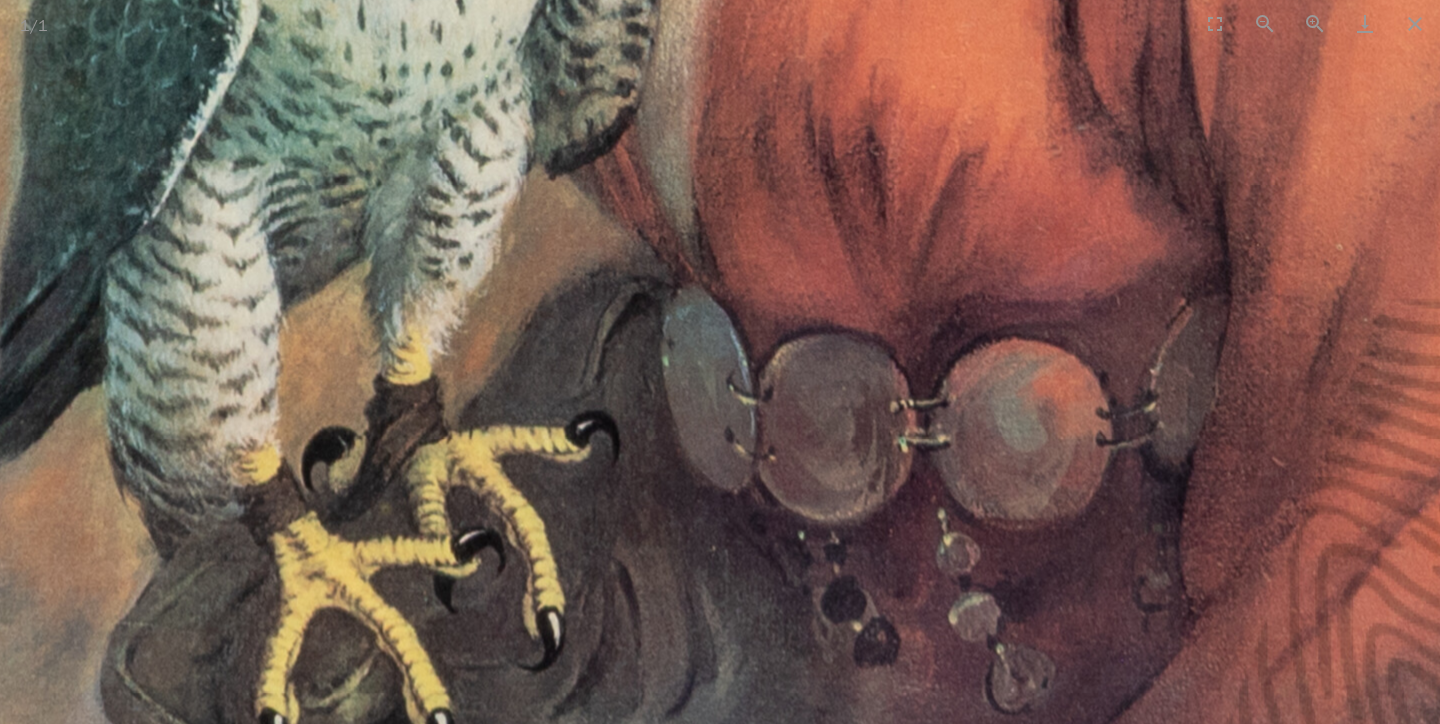 scroll, scrollTop: 0, scrollLeft: 0, axis: both 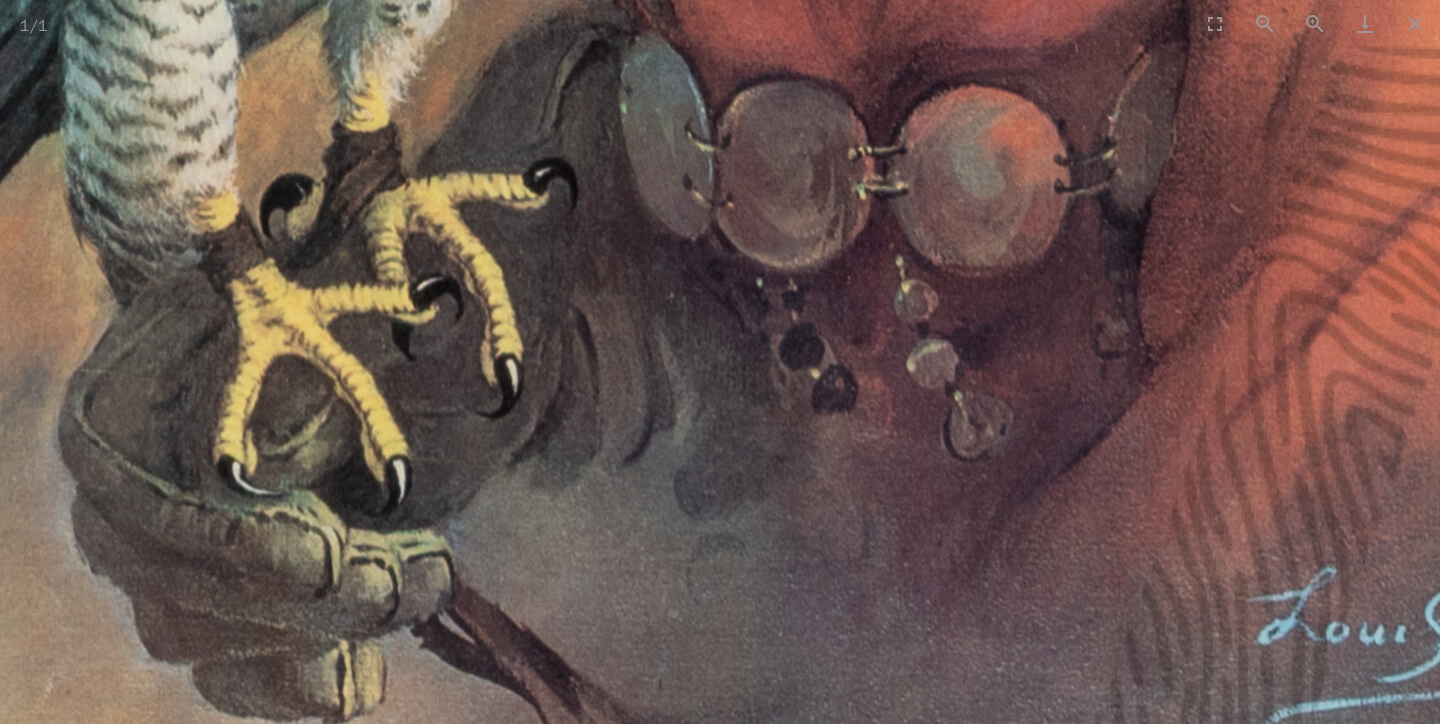 drag, startPoint x: 886, startPoint y: 148, endPoint x: 847, endPoint y: -105, distance: 255.98828 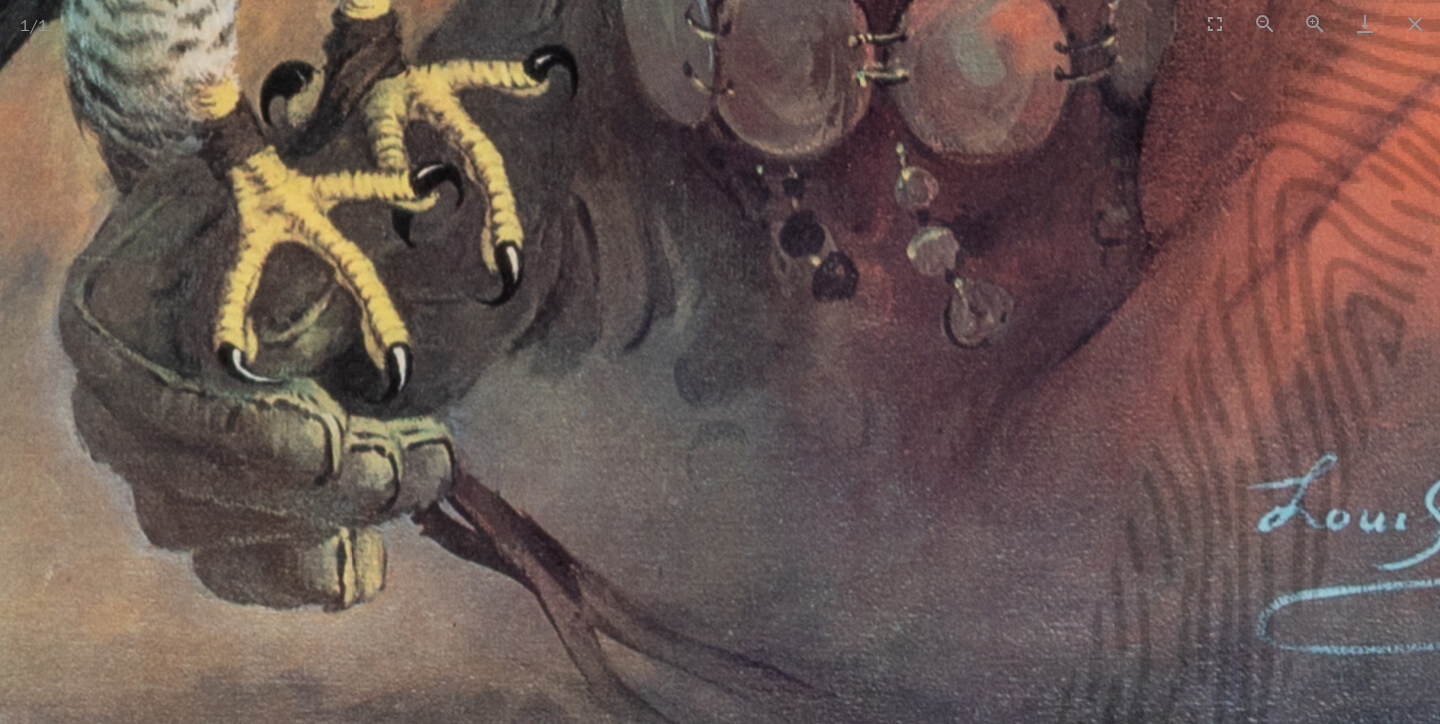 scroll, scrollTop: 0, scrollLeft: 0, axis: both 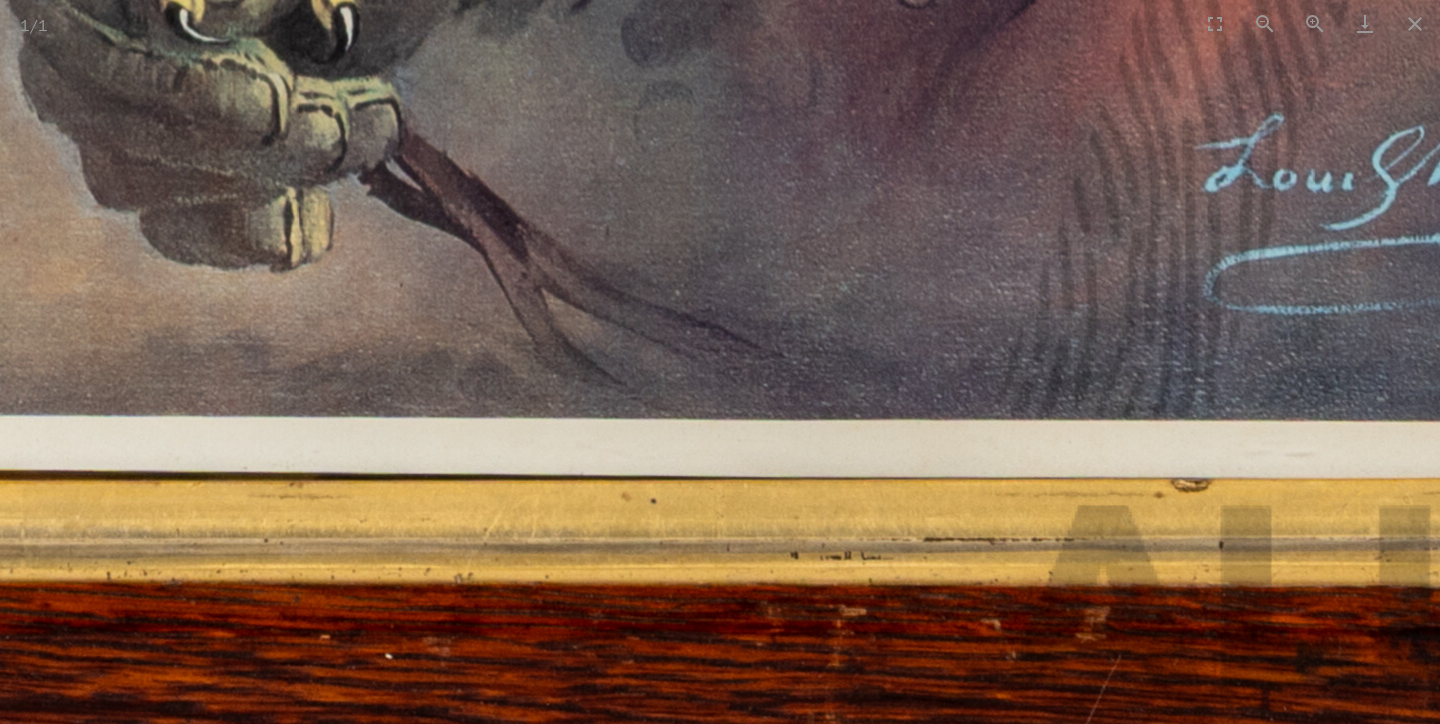 drag, startPoint x: 926, startPoint y: 235, endPoint x: 873, endPoint y: -105, distance: 344.10608 